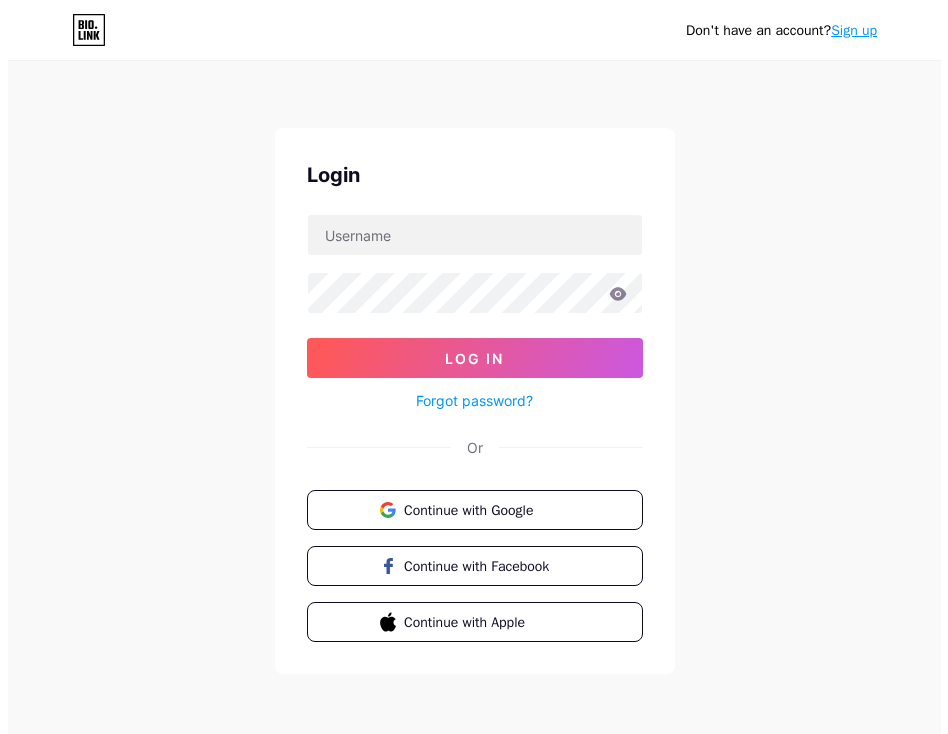 scroll, scrollTop: 0, scrollLeft: 0, axis: both 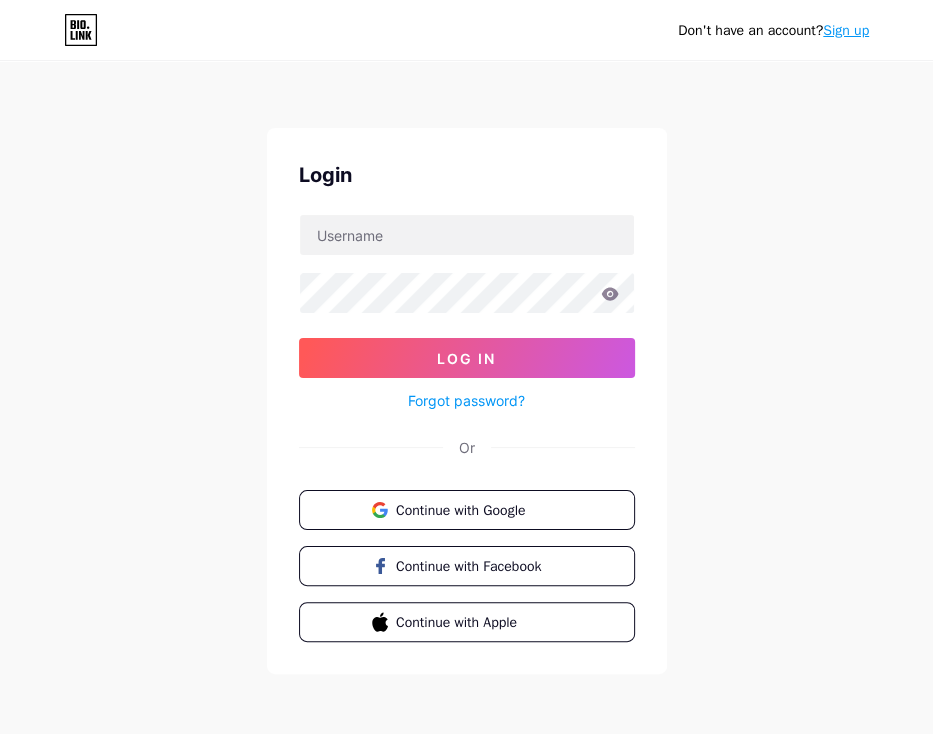 click on "Sign up" at bounding box center [846, 30] 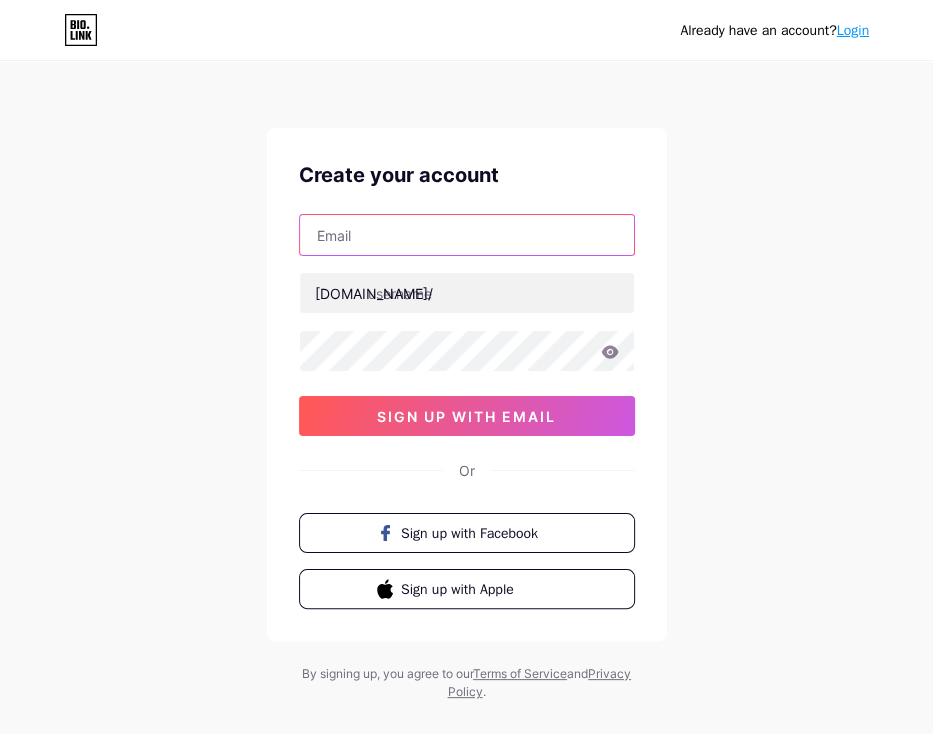click at bounding box center [467, 235] 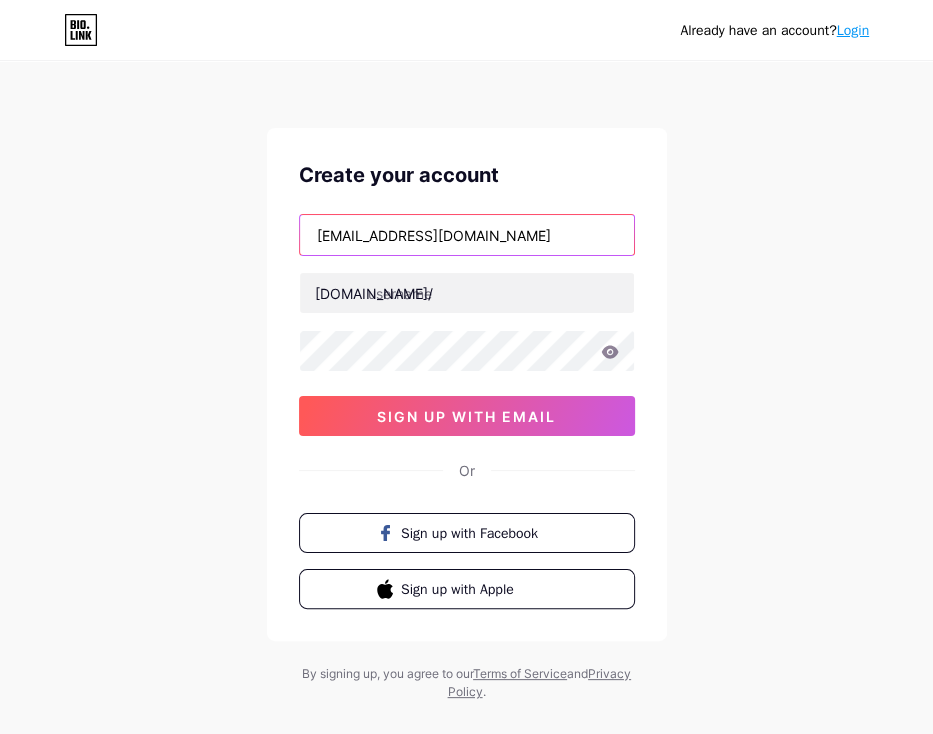 type on "[EMAIL_ADDRESS][DOMAIN_NAME]" 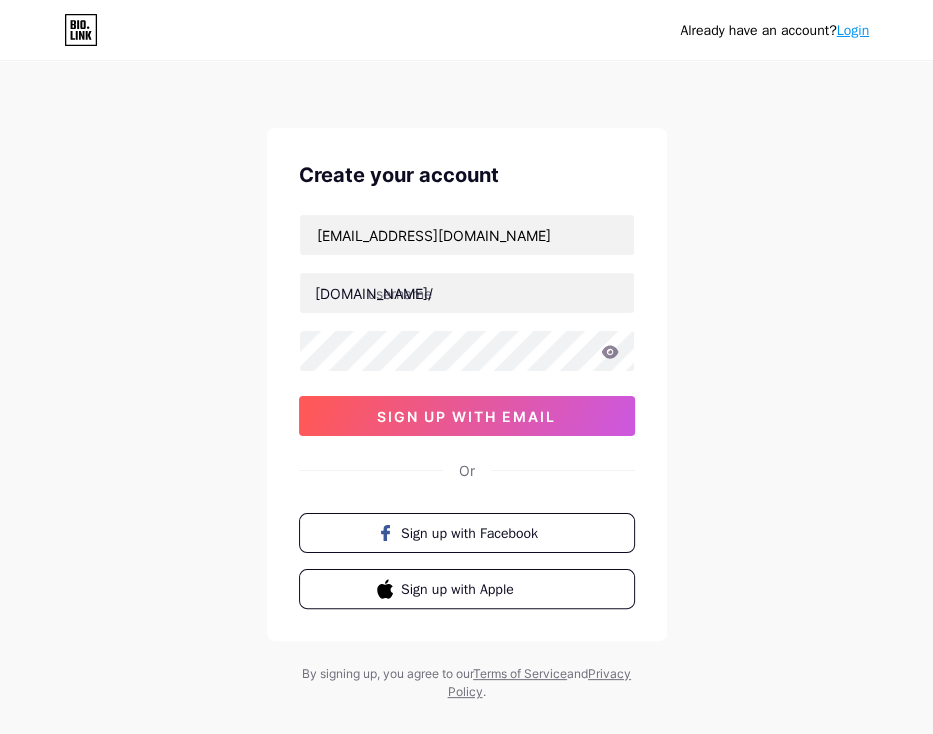 click on "[EMAIL_ADDRESS][DOMAIN_NAME]     [DOMAIN_NAME]/                   03AFcWeA6PxpaoWGmM5NewfcgqzHA9aIHLGN9kvyTzCuMxww_Evd0pJ_xSBxQooA9PNmishKAjx-8avKuAZsxZmbMGDC4TNCzSTTFl_eFqVoPn3g3QFXfnPrbDygUJ_y3BbSevoOMX88e7697KZfdJ37j8mvUGyKy8J55yU_DC9lE44vWsF8YaJgOn1jc0itfXyZc9pkTCMp8hjAiI0LCfrGEfYcWPiw-VgsPNdcPPP3FFovf7vKAMtB3rPv3l1ermzkX7EBSXL_k6XTqsulBclsY4pU3WVoov4W3KpqFborc68Kr79t0_Nk8xaSqFEkaC3pphX3TmdS4ce7Yn1_ANOfNDAdT3OWNjqM_eo7sdRe_3VFH1Qx6o52z22qlaVLx3vN5-7BcuKj-12S6BJLfJDsukHGRs90ggshGBbqSdyHOxquqgGw_XKcALJAE-CrKO0AMUtK5jgZUyJVN31BEVm69TKLawFzojDPxOqR-XYyAGx8RxK-x1wrwNVjkhi_OcjbcANmEC_J2KWI2SKXvfGb67qjJxVl9bxAIIQSwWT2fac9oNsNCv1djpHPyXj2-aDDF71-fBQNffV6c5m0GslAFNkDfGeD9wzc8Xm7Gi7H9o5VlSF8pSsXBIq4qHKcyOynFISwcKABX4_0KFtlCIjfgZFrbCl5z1V3m_ovouzxrNxO2T9SQTit1HlwC2HCHz5T6BhewQZpVE9107nNrrFUD7supuejpy6wBGgtfD9xWzBcAaTGVwiFqWb_1qVy1NFhxF48oLo2Yy5nItqnQh7YI47UL-DIYA2Dphr7WLYc77roh00u3ACimEWH-JWlTGWm7wCVLiYebfSj3OY51YnKk6tt2r9WEi9W3dDkpCvZr0PZ9x6gI5ySwlmcF2IJD33b9P-0_q4ZsV1wM34h3IgA4loHGUAj5juA" at bounding box center [467, 325] 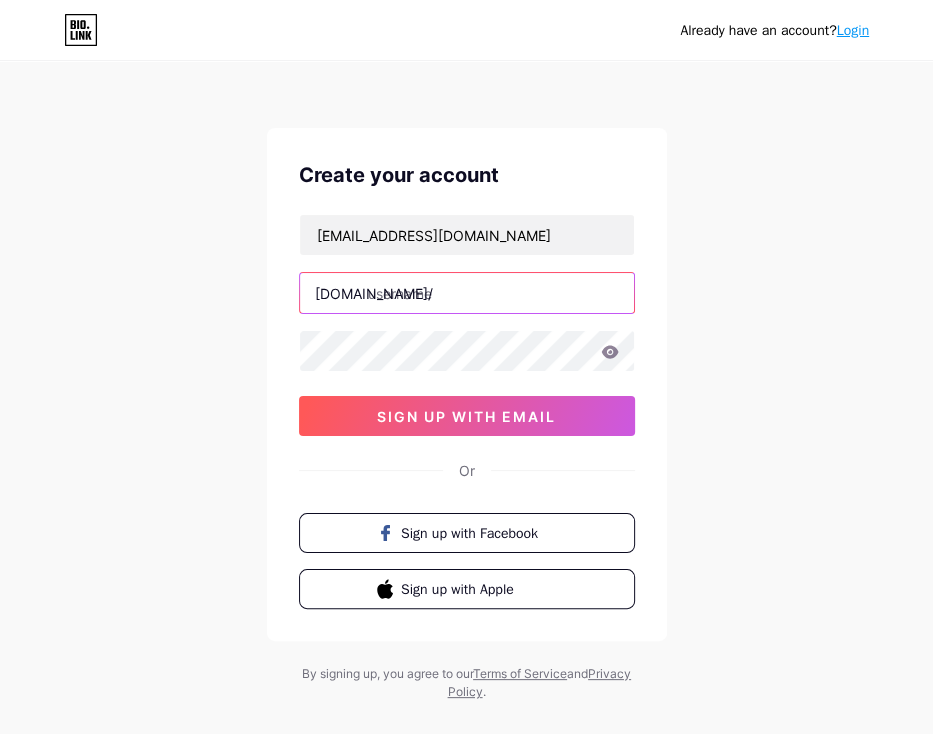 click at bounding box center [467, 293] 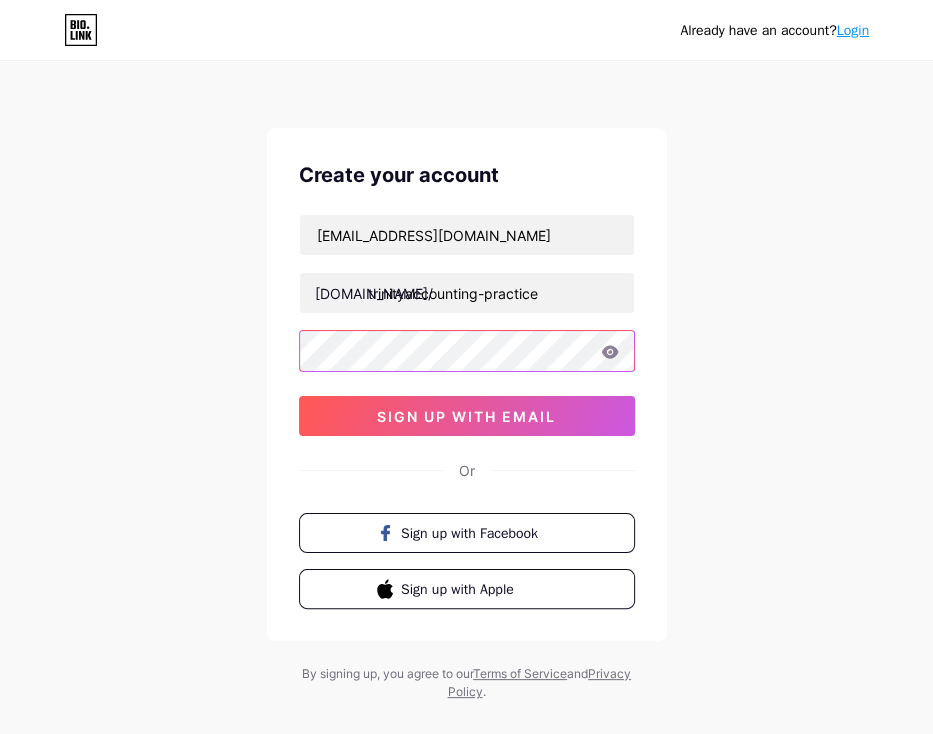 type on "trinity-accounting-practice" 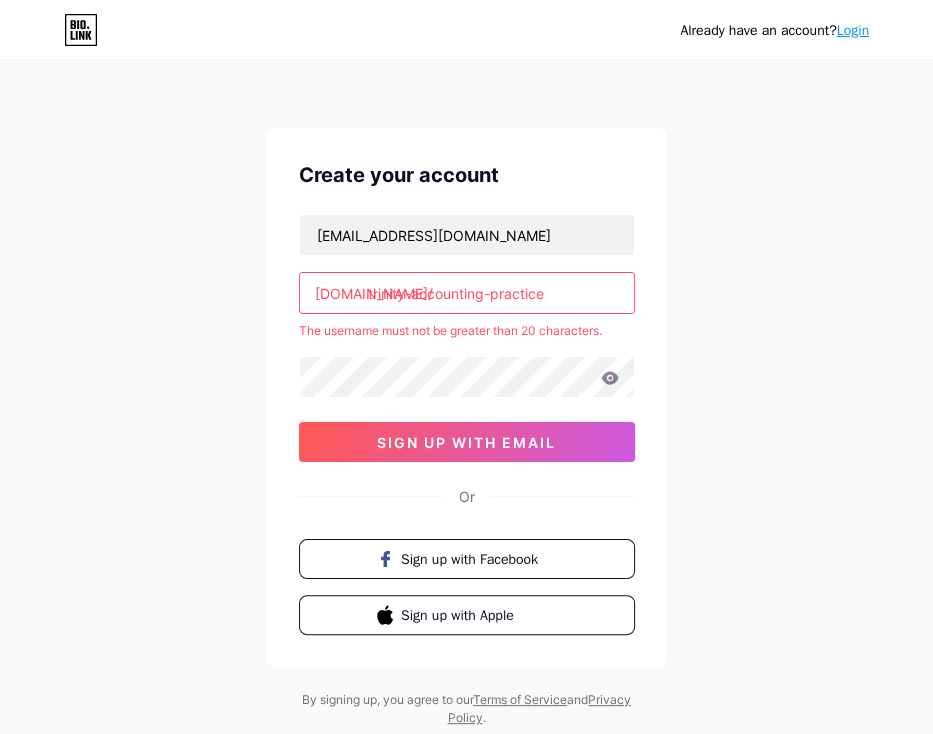 click on "trinity-accounting-practice" at bounding box center (467, 293) 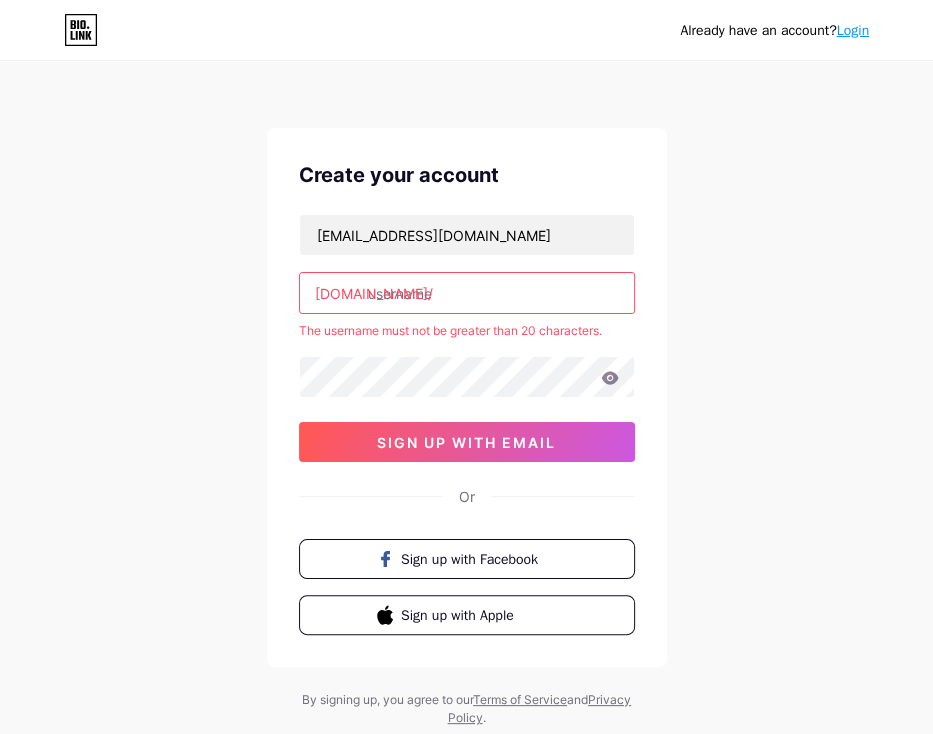 drag, startPoint x: 480, startPoint y: 312, endPoint x: 476, endPoint y: 295, distance: 17.464249 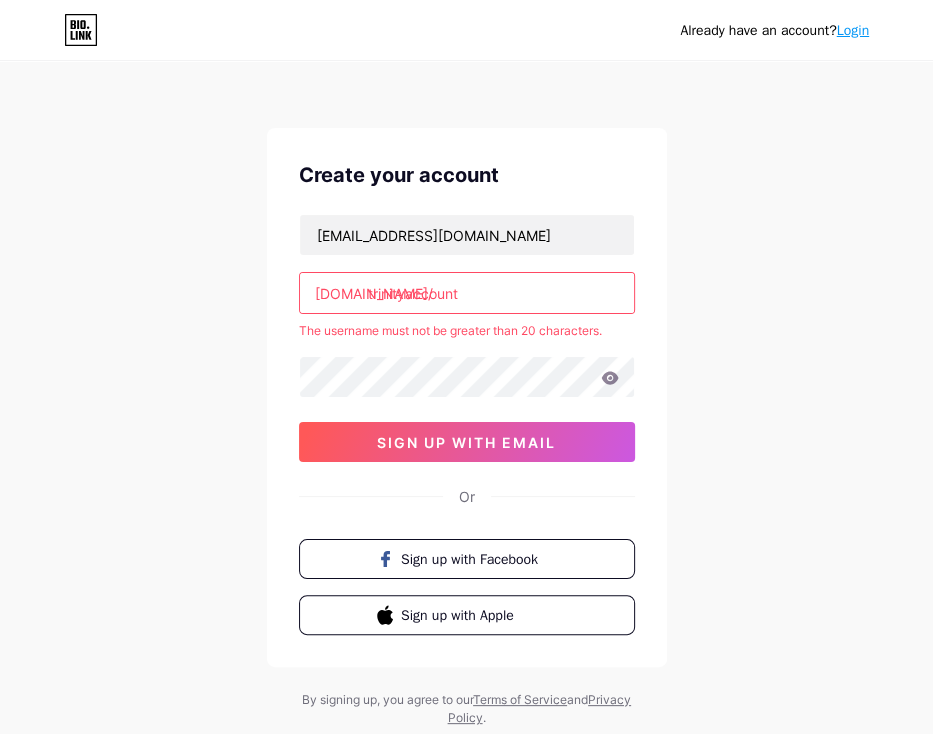 type on "trinityaccount" 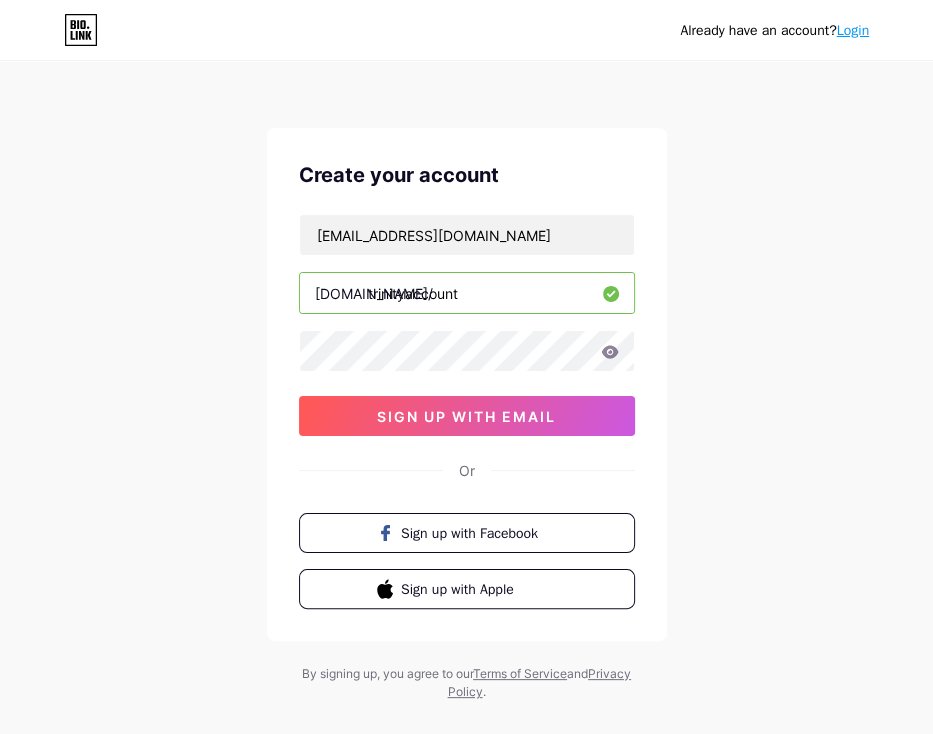 click on "[EMAIL_ADDRESS][DOMAIN_NAME]     [DOMAIN_NAME]/   trinityaccount                 03AFcWeA6PxpaoWGmM5NewfcgqzHA9aIHLGN9kvyTzCuMxww_Evd0pJ_xSBxQooA9PNmishKAjx-8avKuAZsxZmbMGDC4TNCzSTTFl_eFqVoPn3g3QFXfnPrbDygUJ_y3BbSevoOMX88e7697KZfdJ37j8mvUGyKy8J55yU_DC9lE44vWsF8YaJgOn1jc0itfXyZc9pkTCMp8hjAiI0LCfrGEfYcWPiw-VgsPNdcPPP3FFovf7vKAMtB3rPv3l1ermzkX7EBSXL_k6XTqsulBclsY4pU3WVoov4W3KpqFborc68Kr79t0_Nk8xaSqFEkaC3pphX3TmdS4ce7Yn1_ANOfNDAdT3OWNjqM_eo7sdRe_3VFH1Qx6o52z22qlaVLx3vN5-7BcuKj-12S6BJLfJDsukHGRs90ggshGBbqSdyHOxquqgGw_XKcALJAE-CrKO0AMUtK5jgZUyJVN31BEVm69TKLawFzojDPxOqR-XYyAGx8RxK-x1wrwNVjkhi_OcjbcANmEC_J2KWI2SKXvfGb67qjJxVl9bxAIIQSwWT2fac9oNsNCv1djpHPyXj2-aDDF71-fBQNffV6c5m0GslAFNkDfGeD9wzc8Xm7Gi7H9o5VlSF8pSsXBIq4qHKcyOynFISwcKABX4_0KFtlCIjfgZFrbCl5z1V3m_ovouzxrNxO2T9SQTit1HlwC2HCHz5T6BhewQZpVE9107nNrrFUD7supuejpy6wBGgtfD9xWzBcAaTGVwiFqWb_1qVy1NFhxF48oLo2Yy5nItqnQh7YI47UL-DIYA2Dphr7WLYc77roh00u3ACimEWH-JWlTGWm7wCVLiYebfSj3OY51YnKk6tt2r9WEi9W3dDkpCvZr0PZ9x6gI5ySwlmcF2IJD33b9P-0_q4ZsV1wM34h3IgA4loHGUAj5juA" at bounding box center [467, 325] 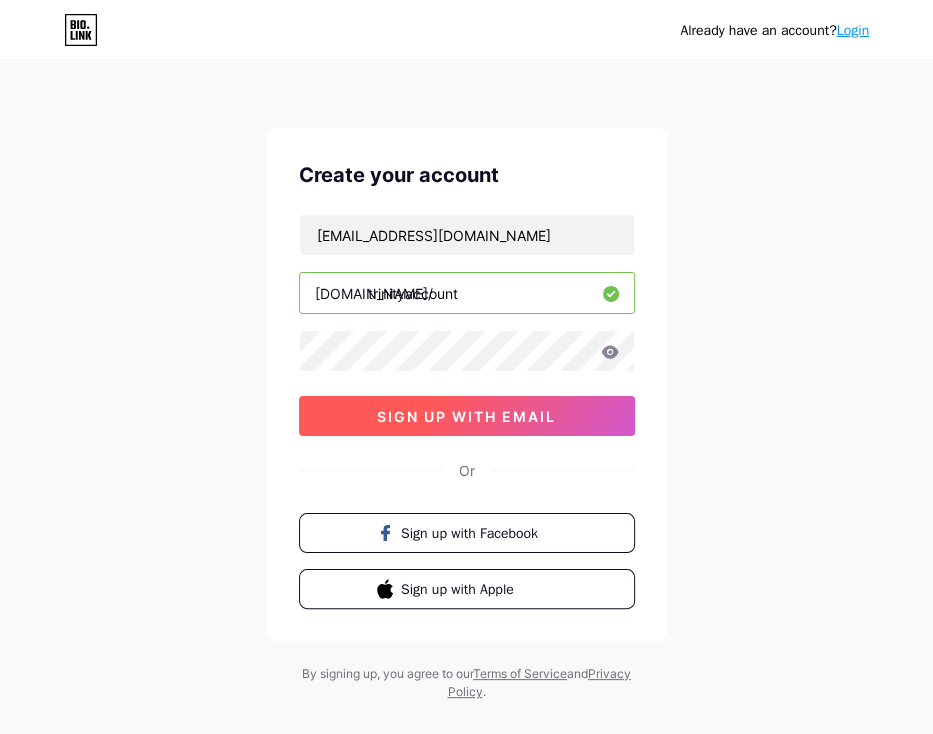 click on "sign up with email" at bounding box center (466, 416) 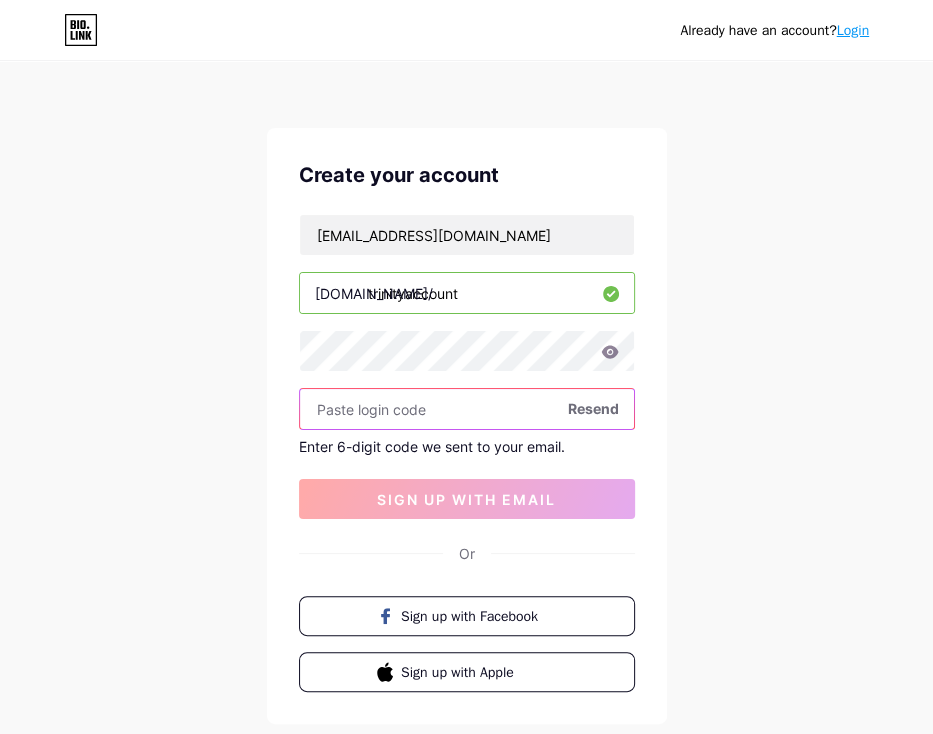 click at bounding box center [467, 409] 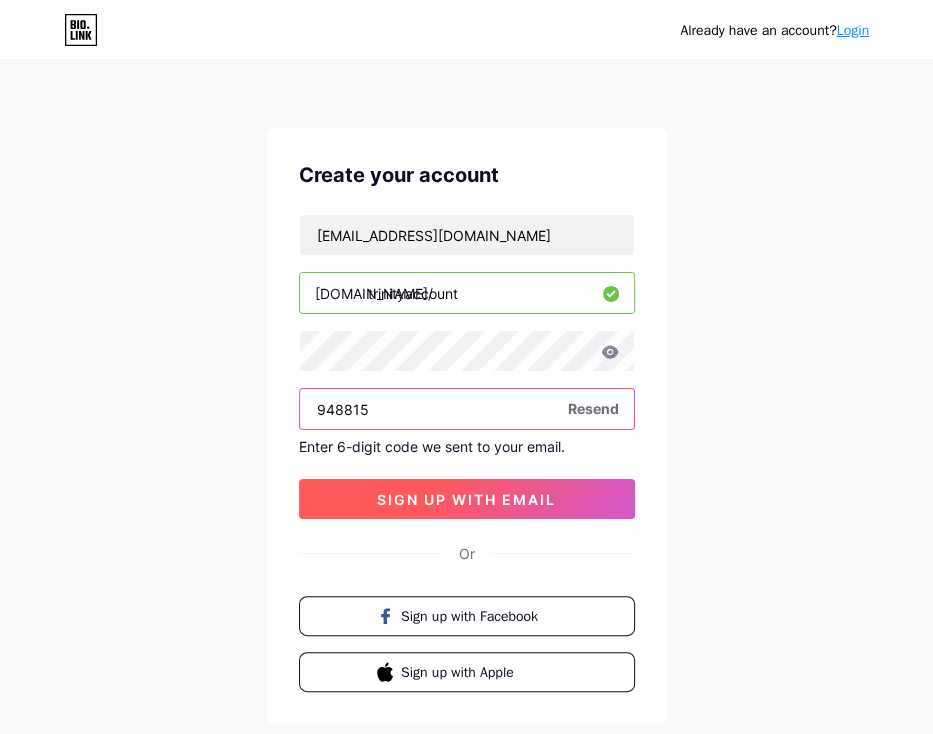 type on "948815" 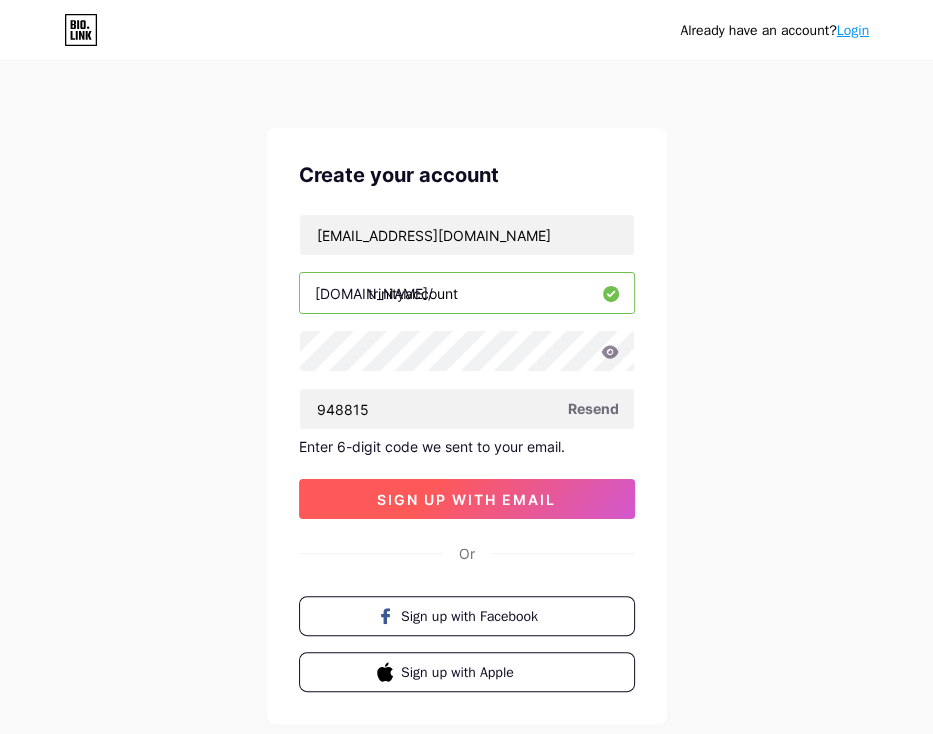 click on "sign up with email" at bounding box center (466, 499) 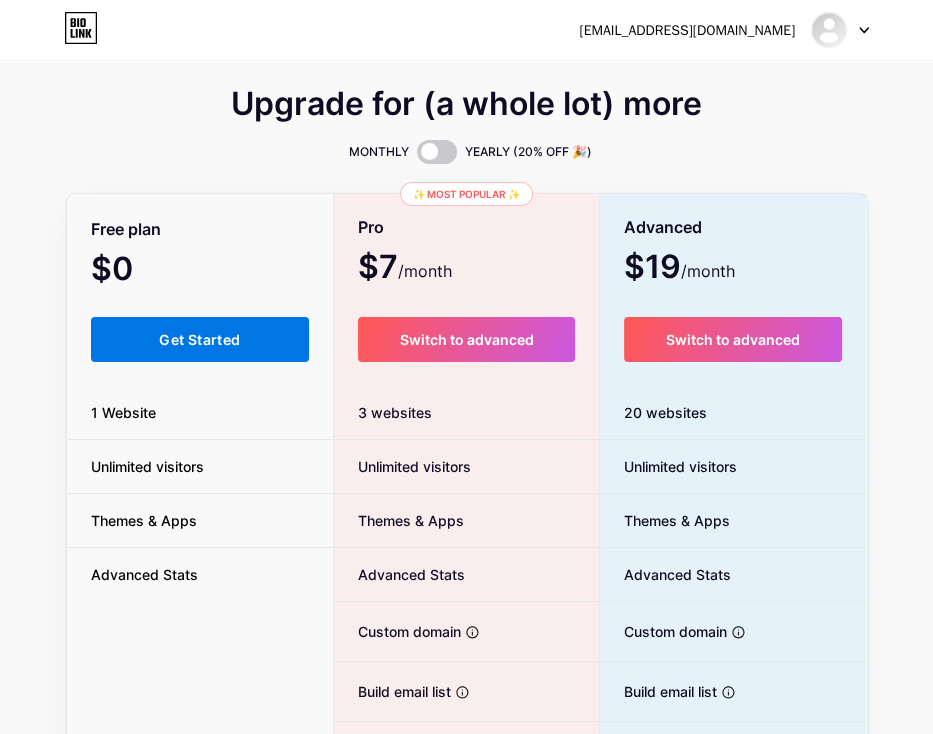 click on "Get Started" at bounding box center [200, 339] 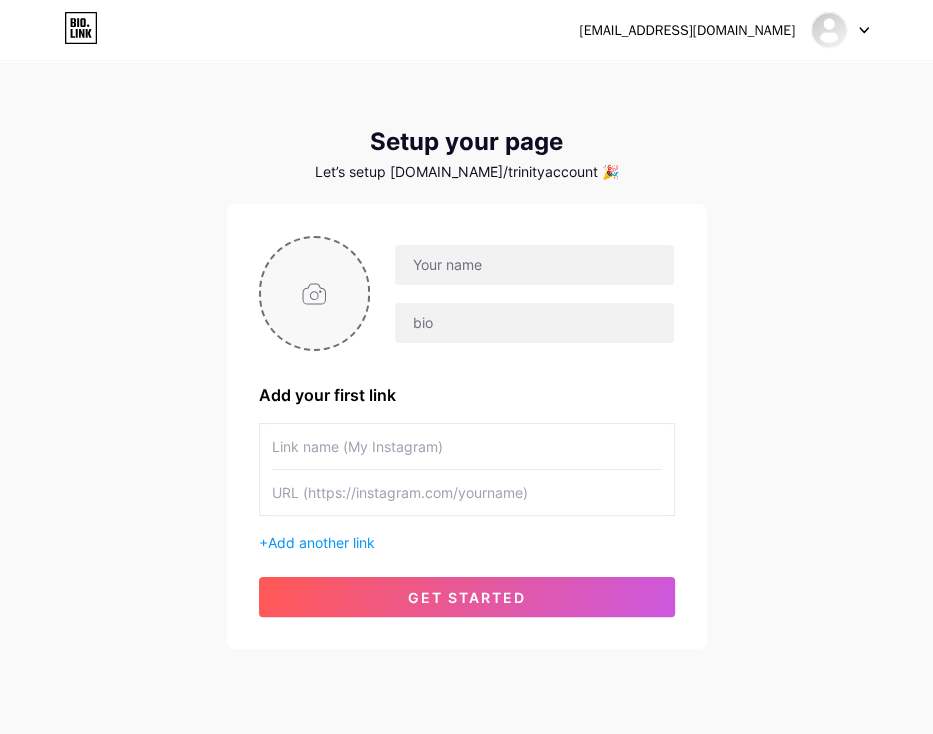 click at bounding box center [315, 293] 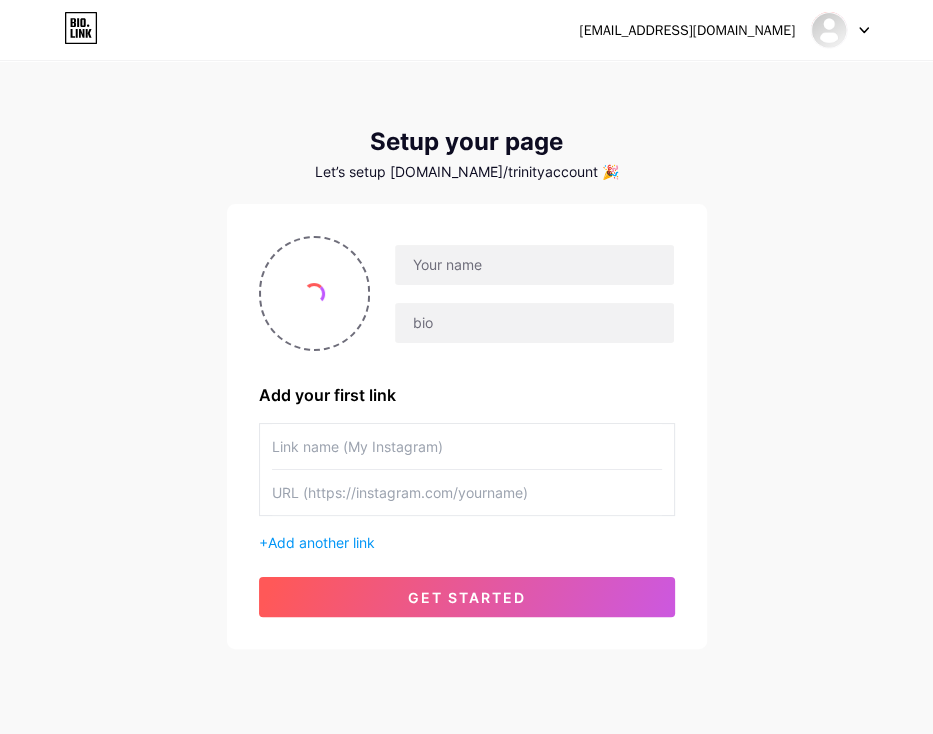 click at bounding box center [467, 446] 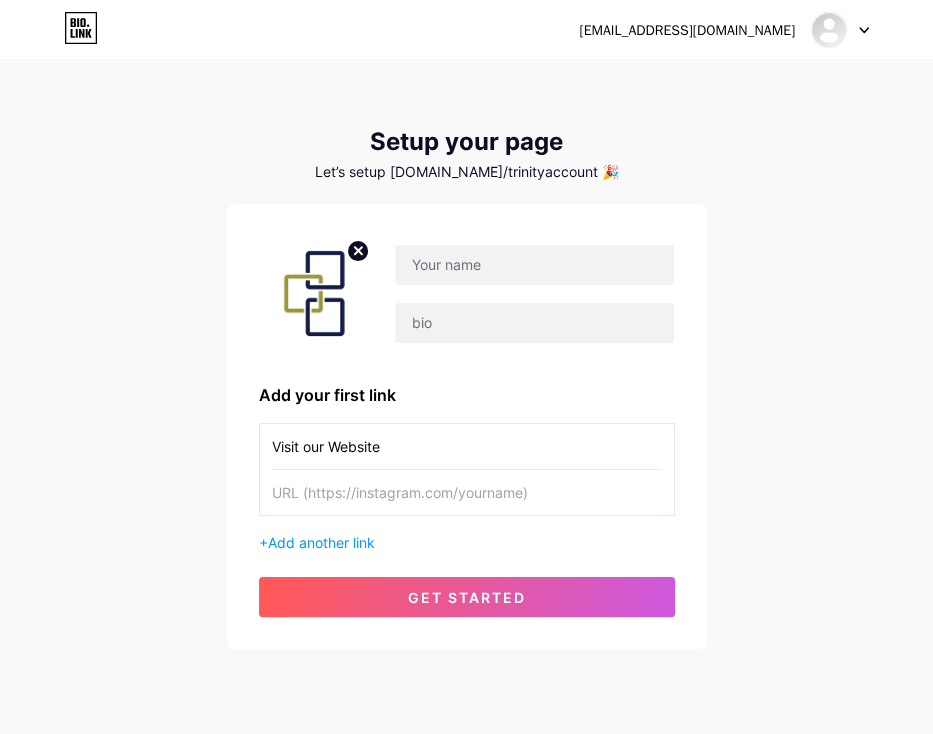 type on "Visit our Website" 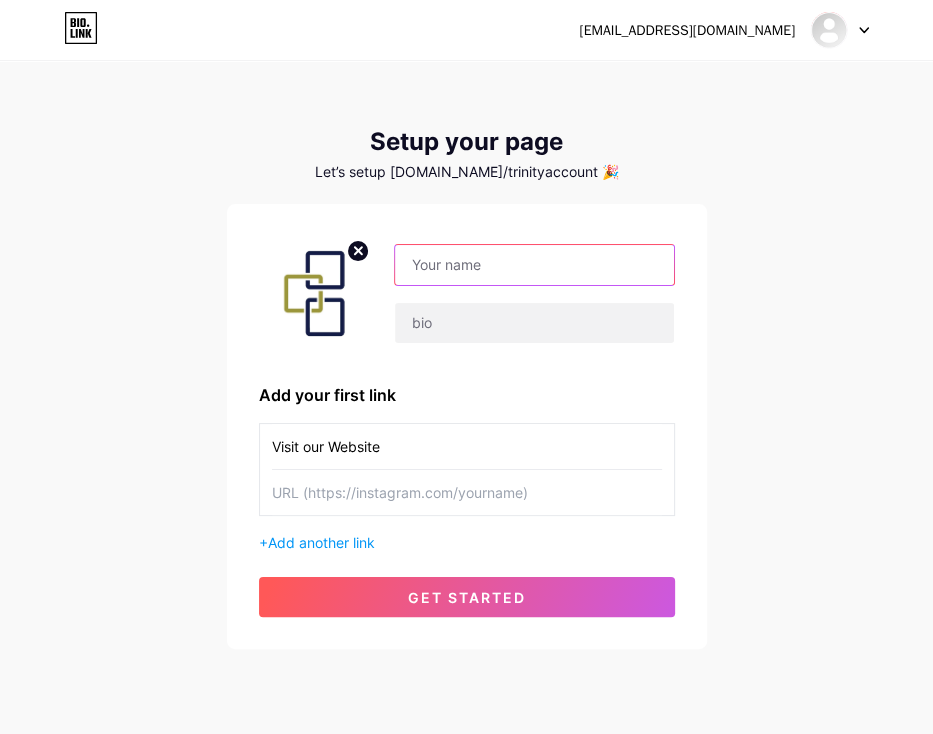 click at bounding box center (534, 265) 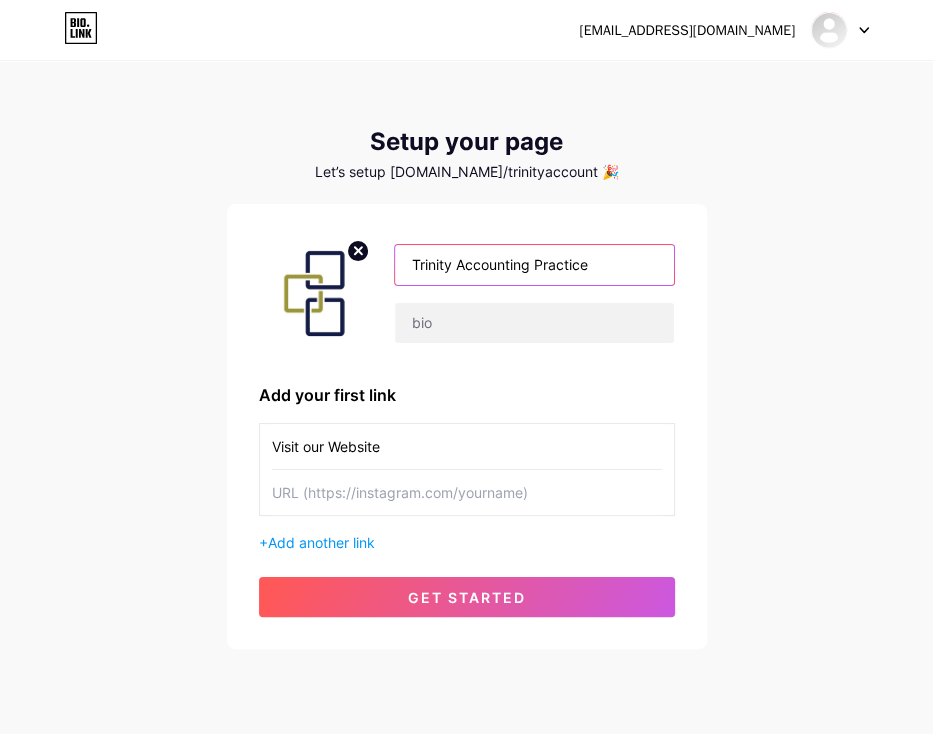 type on "Trinity Accounting Practice" 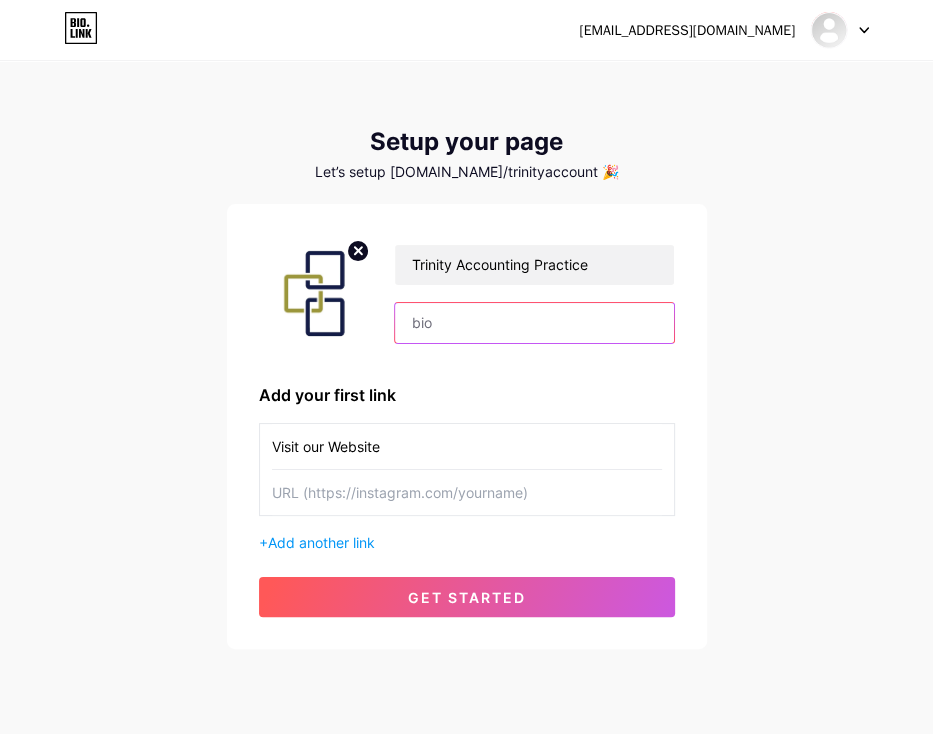 click at bounding box center (534, 323) 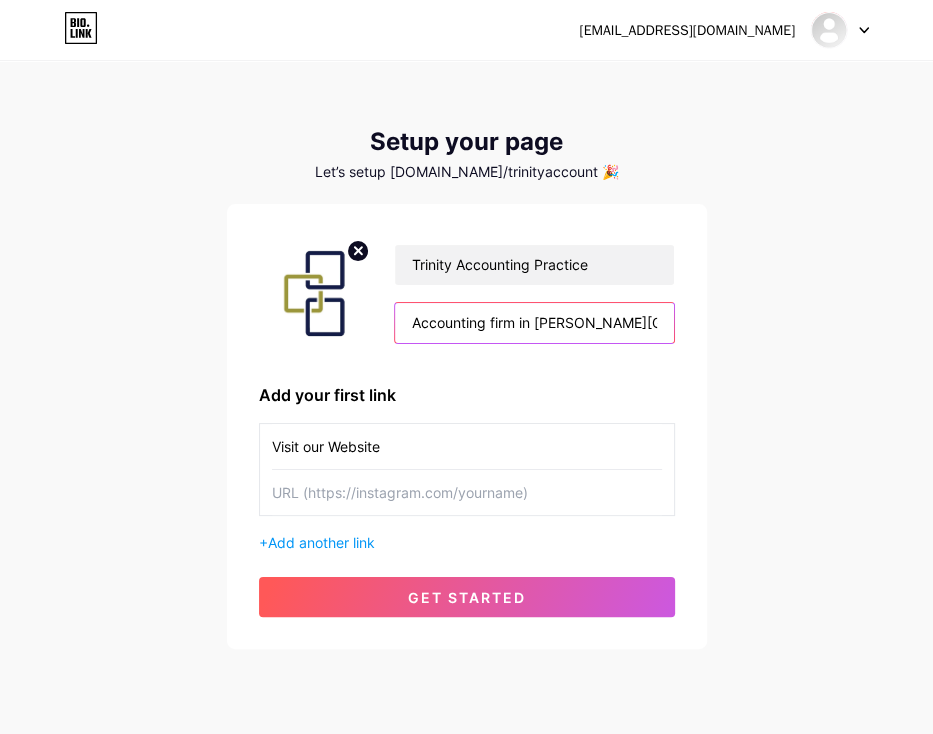 type on "Accounting firm in [PERSON_NAME][GEOGRAPHIC_DATA]" 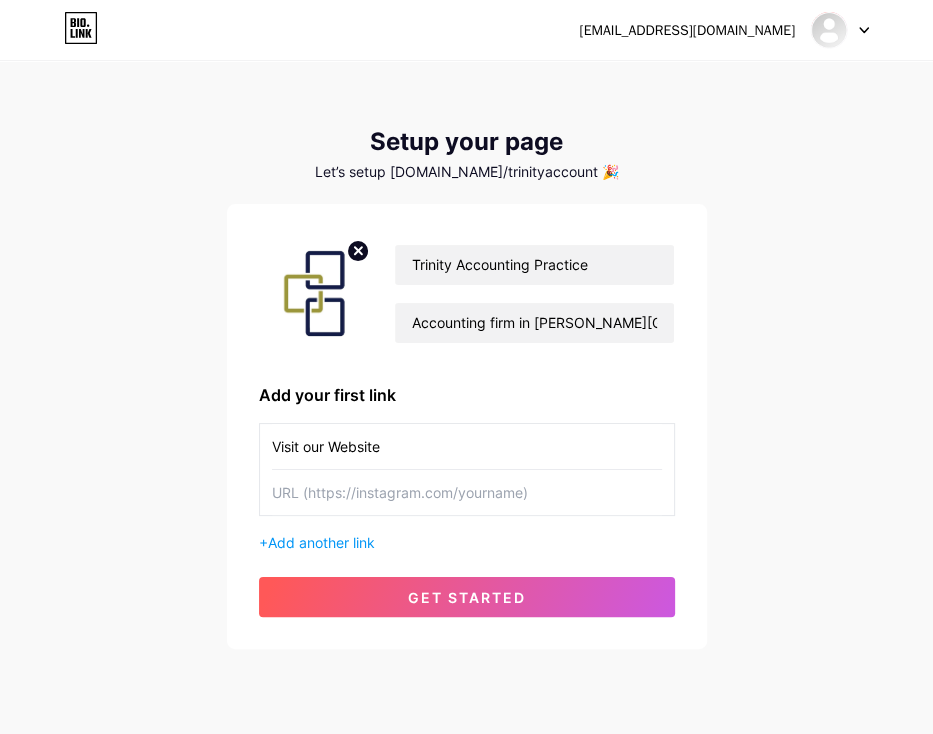 click at bounding box center (467, 492) 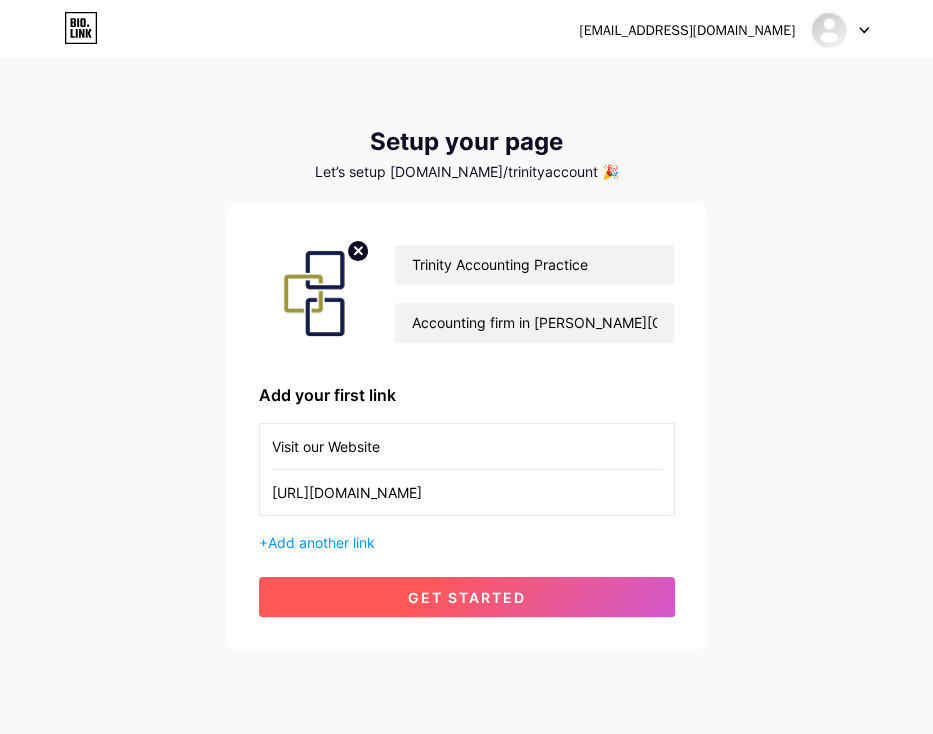 type on "[URL][DOMAIN_NAME]" 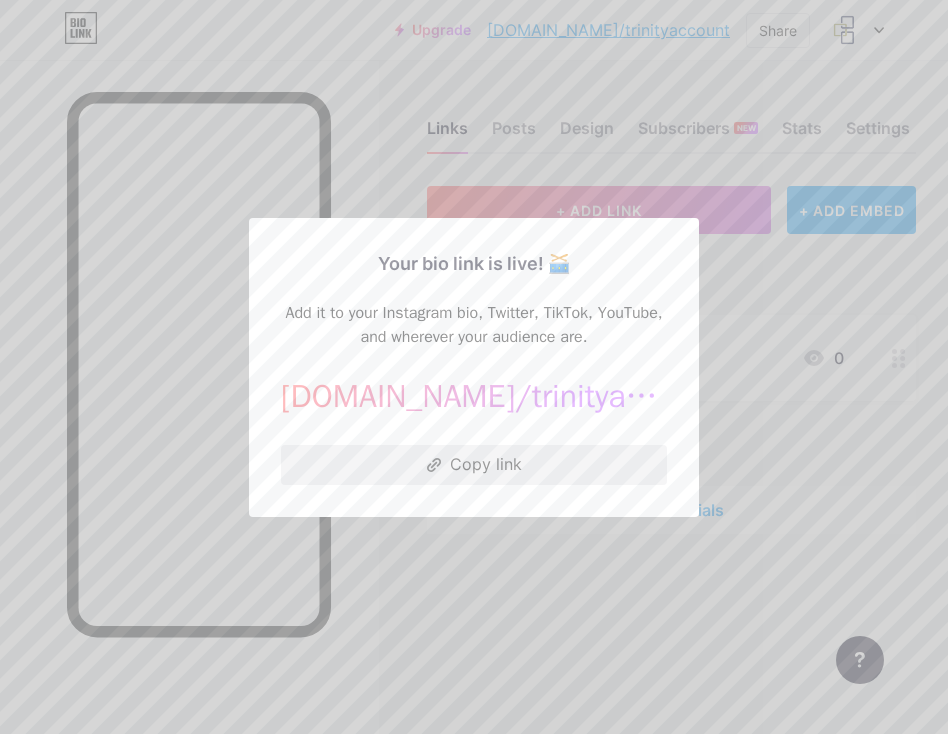 click on "Copy link" at bounding box center (474, 465) 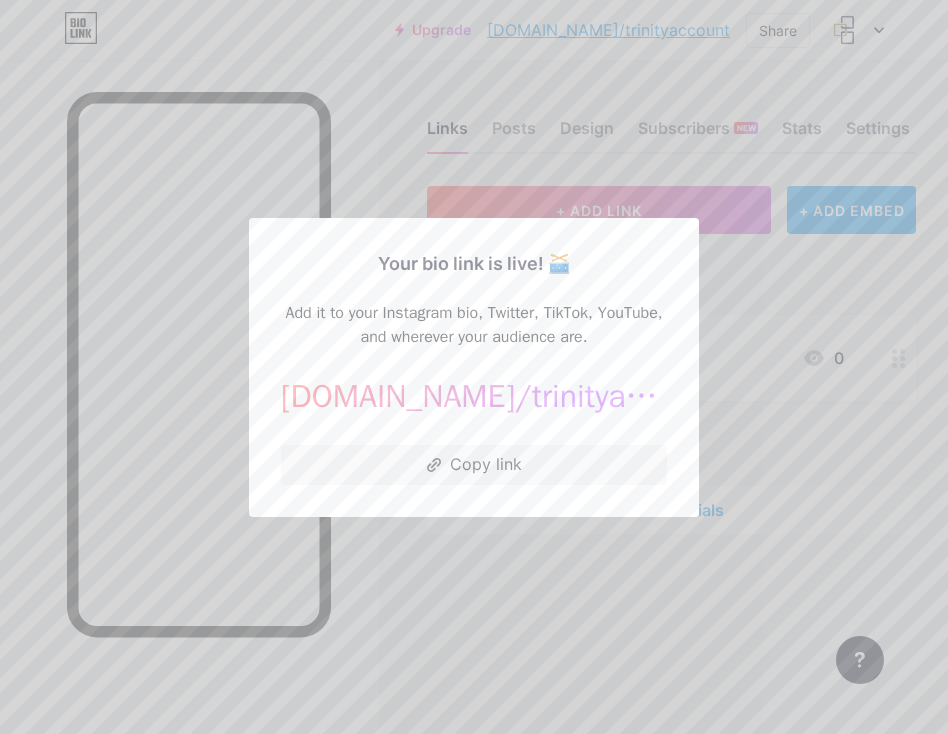 click at bounding box center (474, 367) 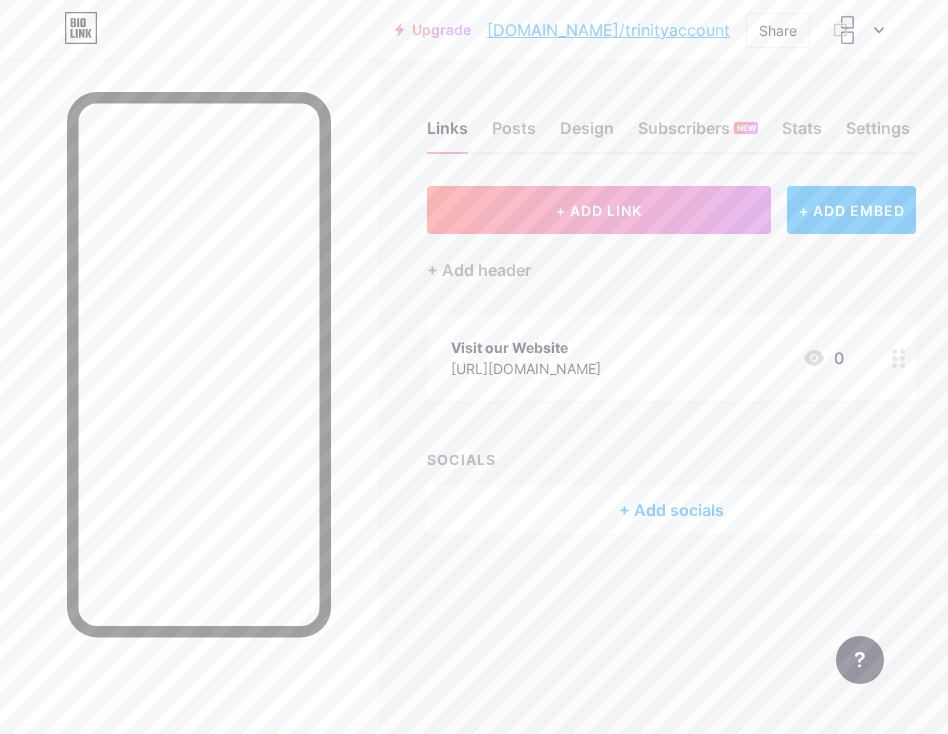 click on "Links
Posts
Design
Subscribers
NEW
Stats
Settings       + ADD LINK     + ADD EMBED
+ Add header
Visit our Website
[URL][DOMAIN_NAME]
0
SOCIALS     + Add socials                       Feature requests             Help center         Contact support" at bounding box center [474, 347] 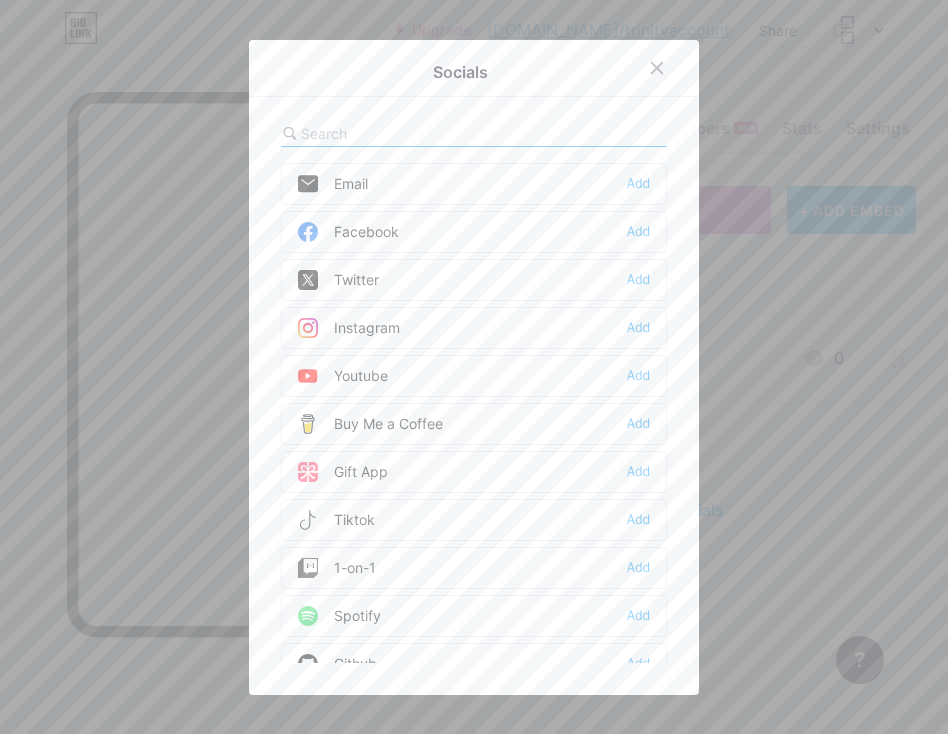 click on "Facebook
Add" at bounding box center [474, 232] 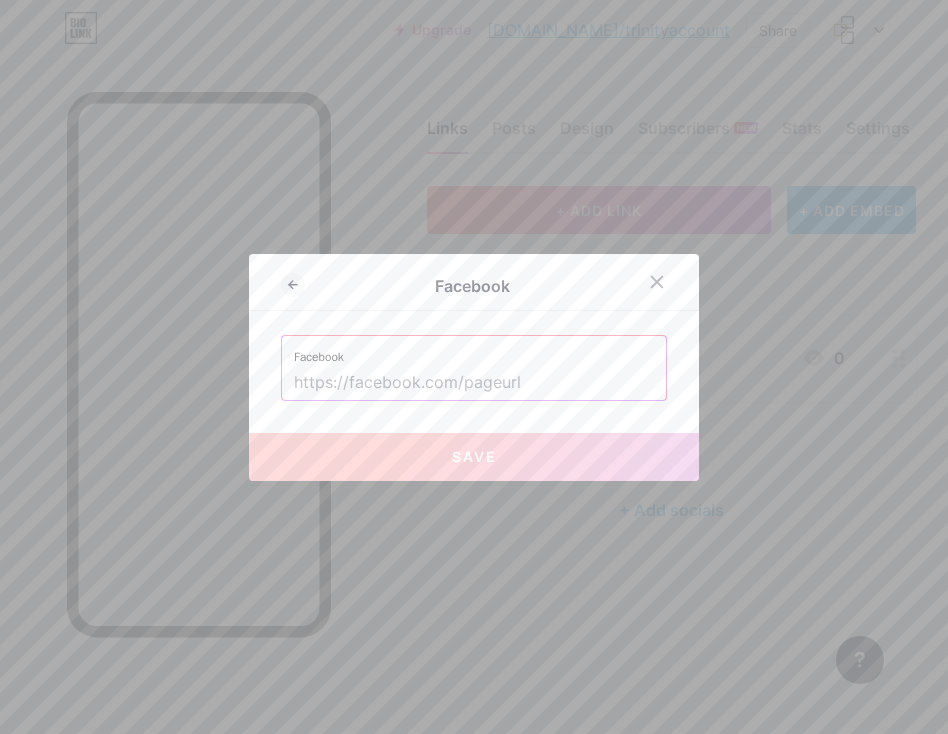 click at bounding box center (474, 383) 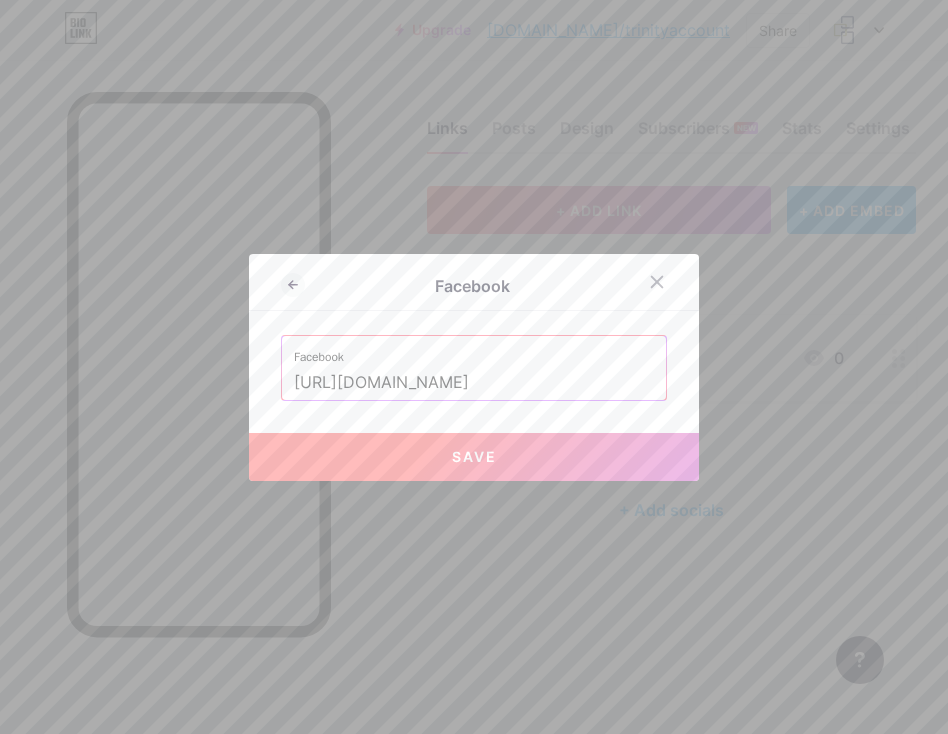 type on "[URL][DOMAIN_NAME]" 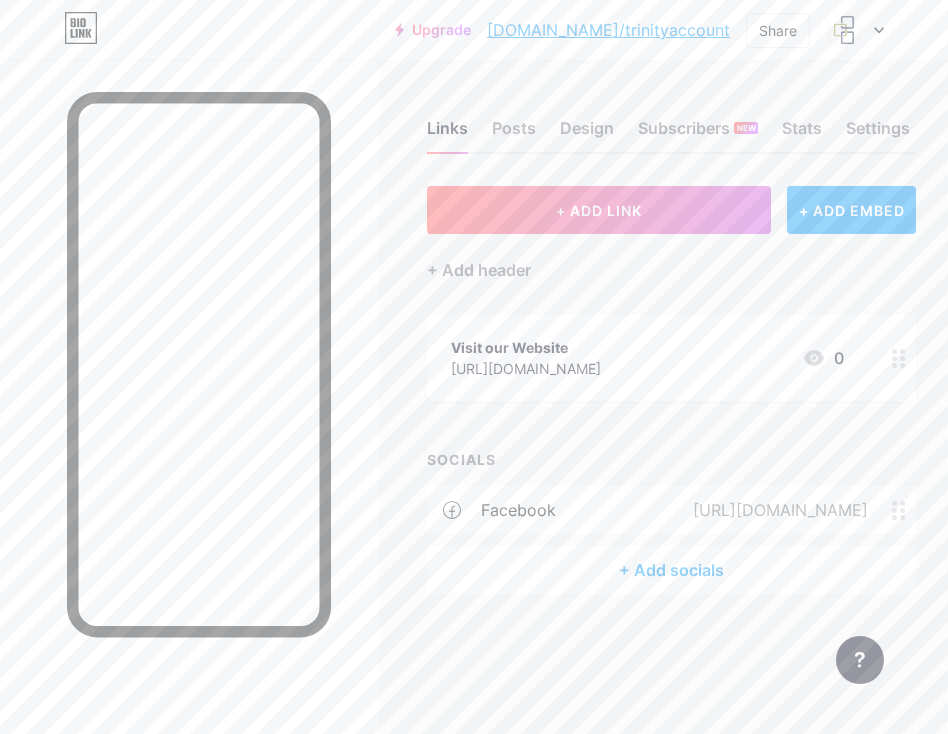 click on "+ Add socials" at bounding box center (671, 570) 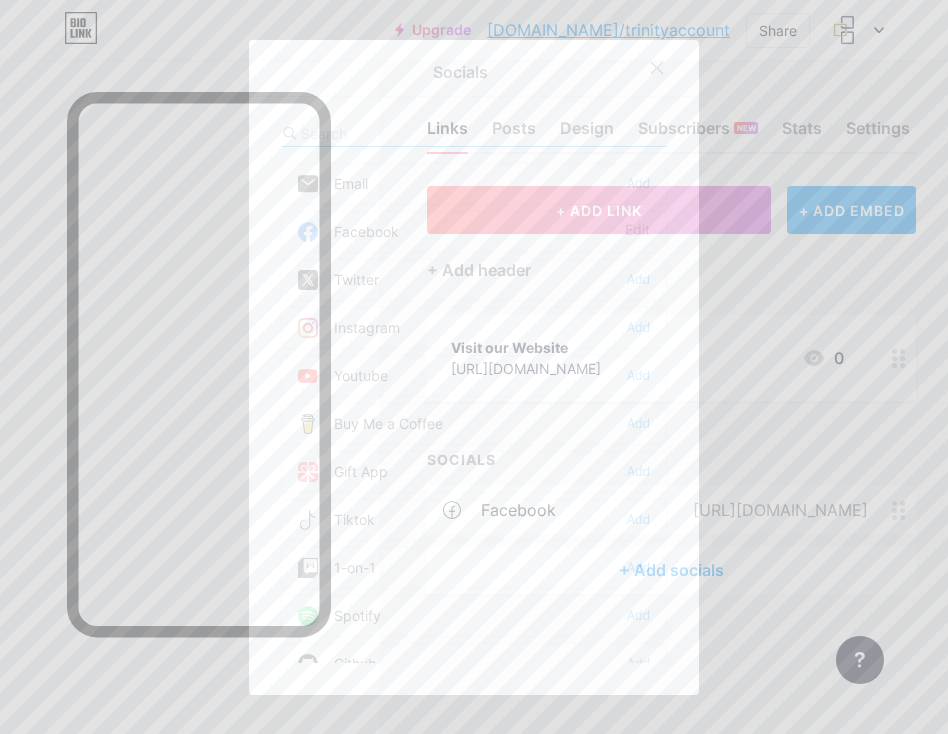 click on "Twitter
Add" at bounding box center [474, 280] 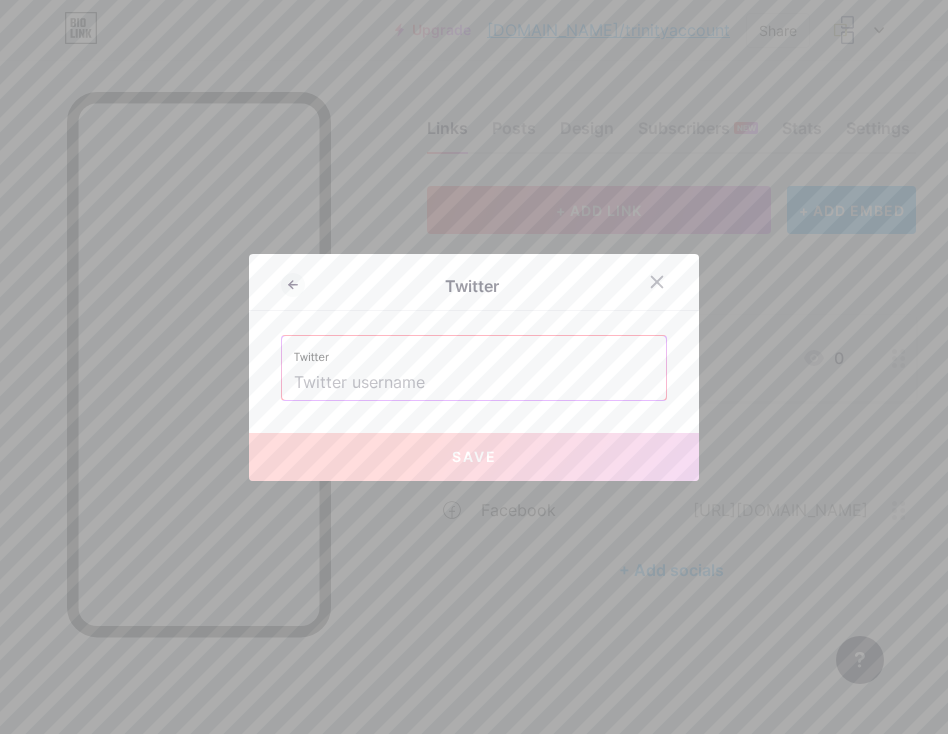 click at bounding box center (474, 383) 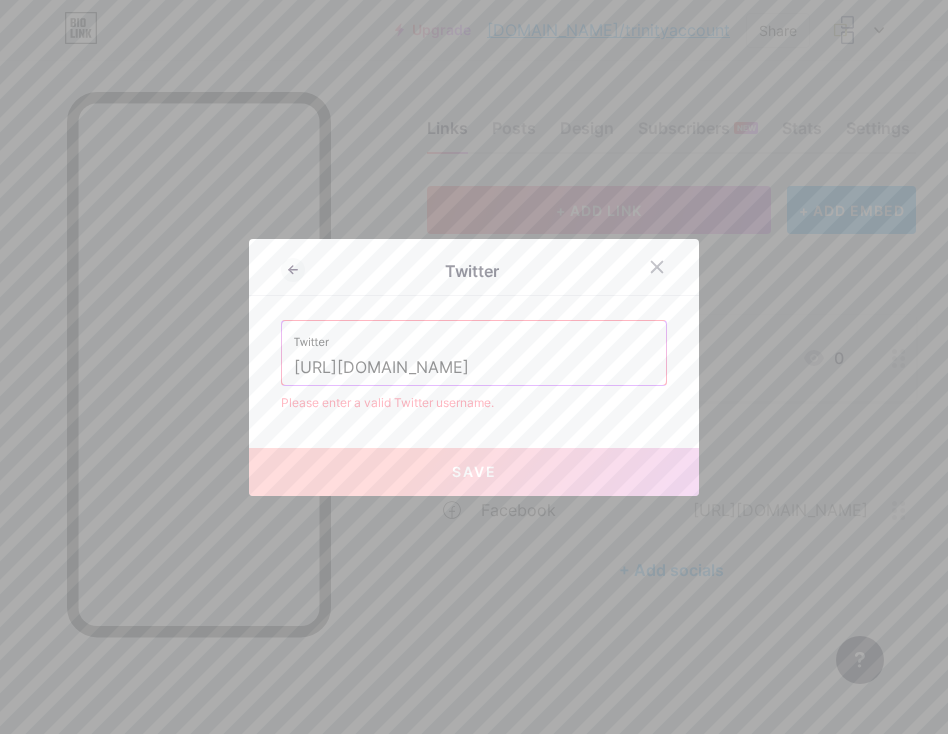 click on "Save" at bounding box center (474, 472) 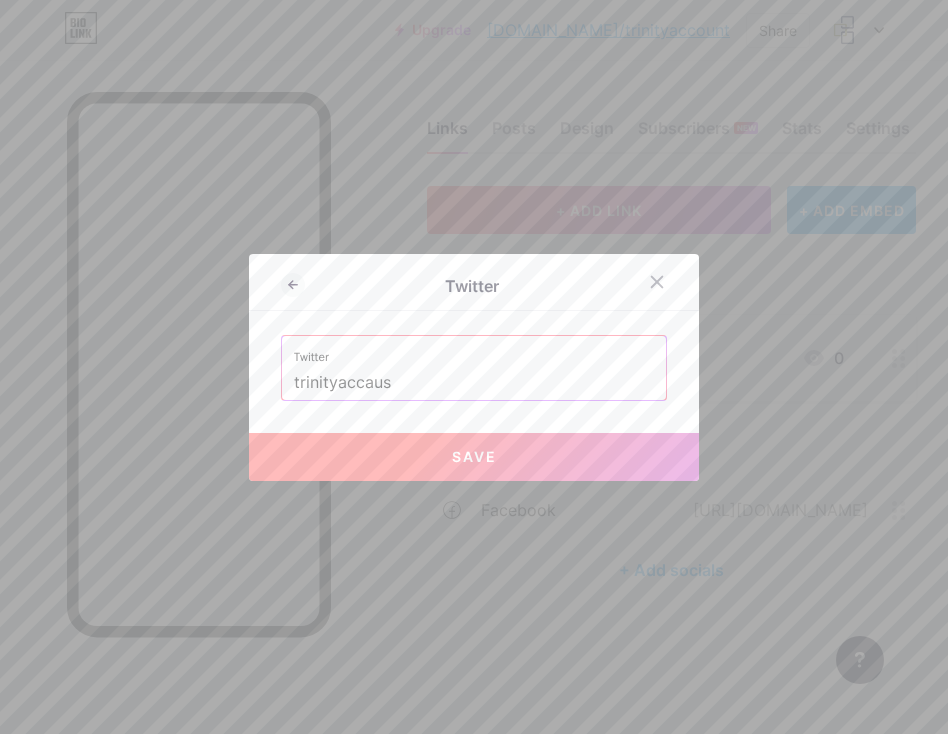 click on "Save" at bounding box center (474, 457) 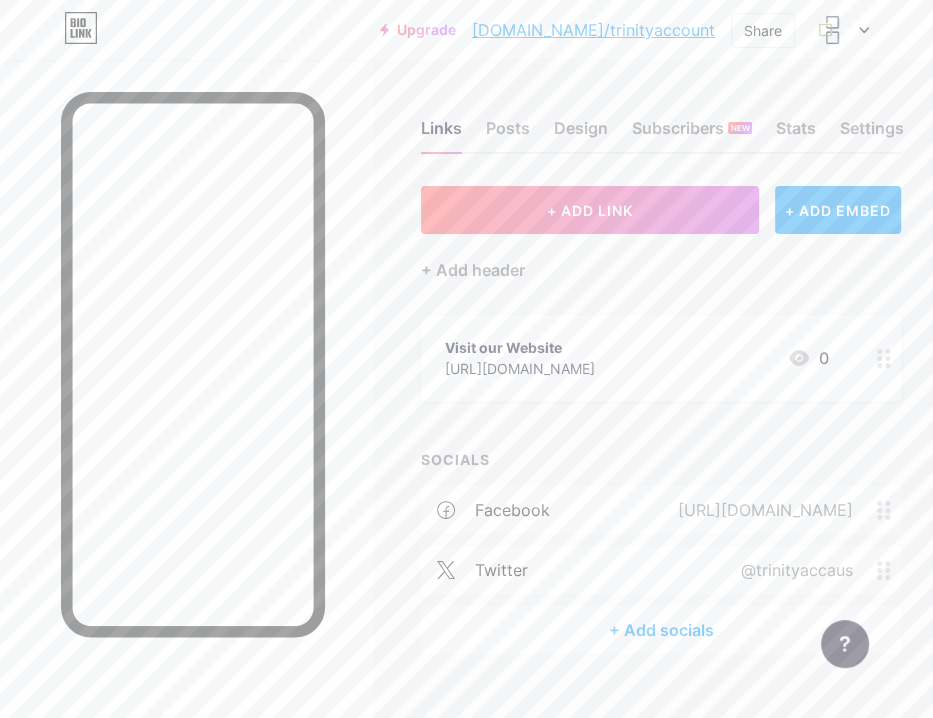 click on "+ Add socials" at bounding box center (661, 630) 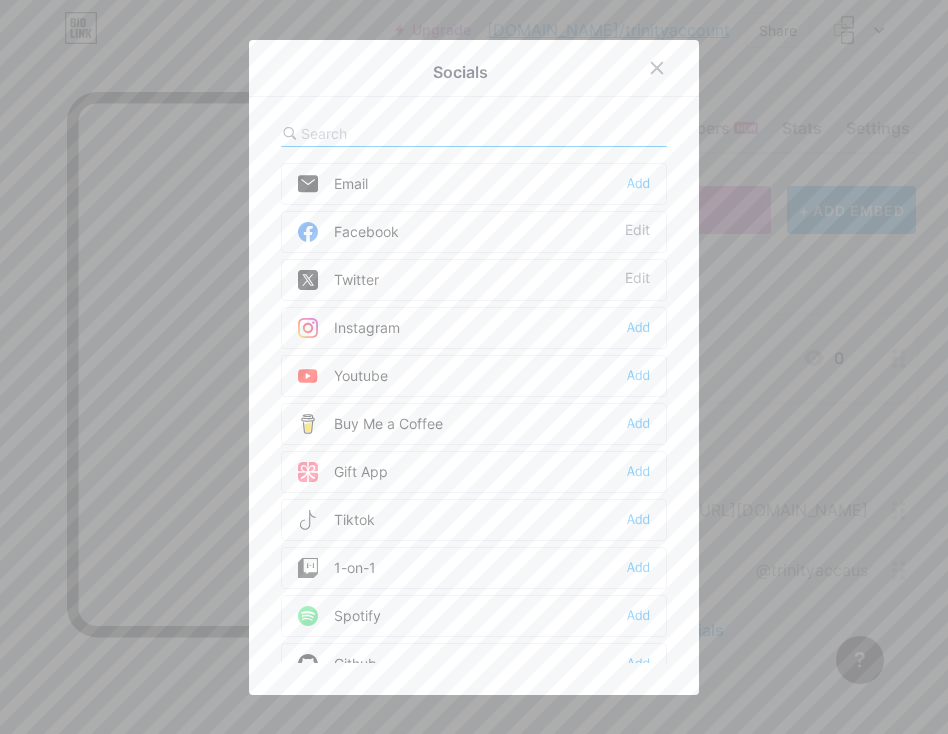 click at bounding box center [411, 133] 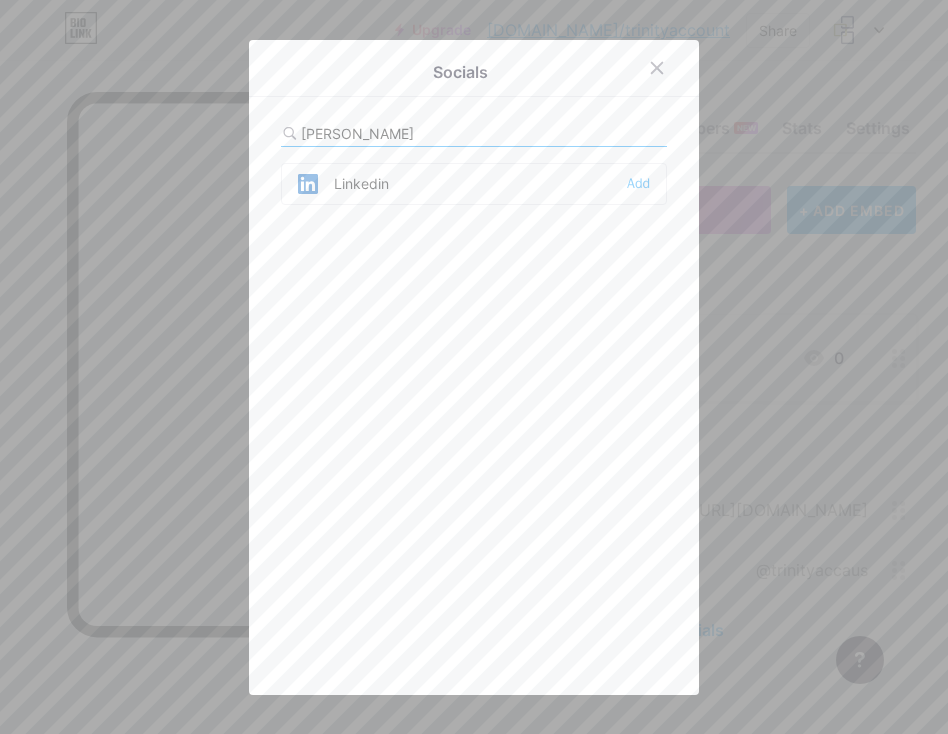 type on "[PERSON_NAME]" 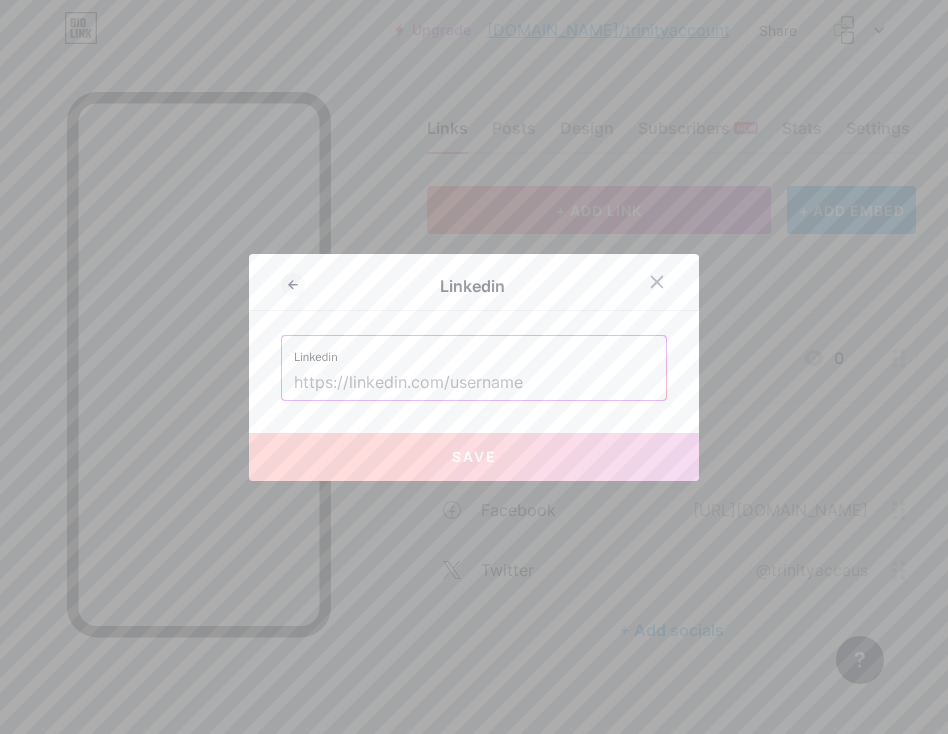 click at bounding box center [474, 383] 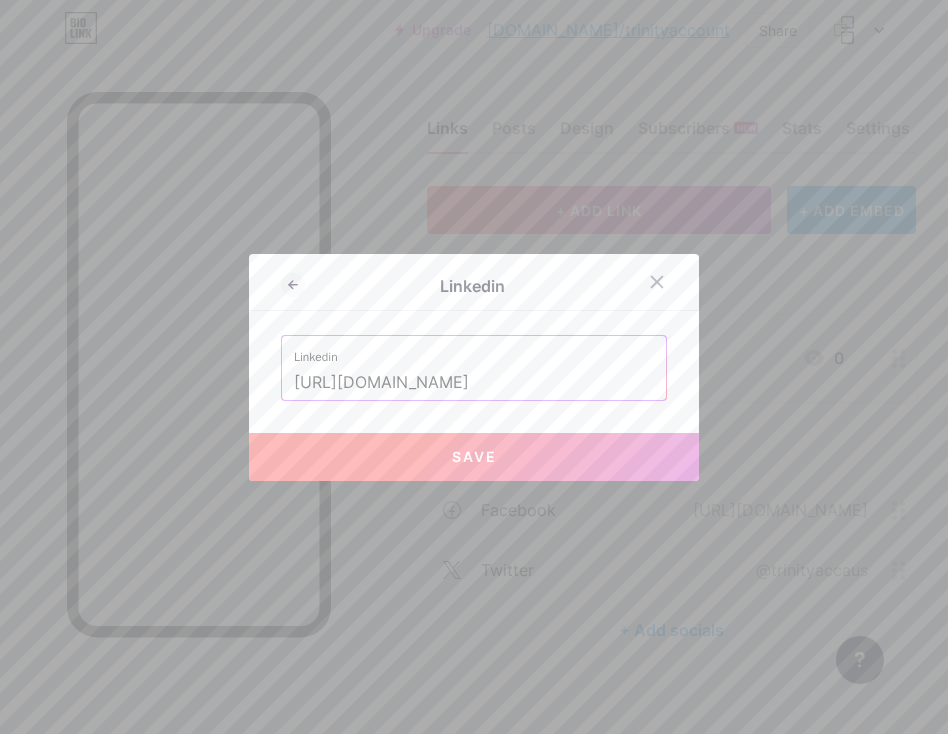 scroll, scrollTop: 0, scrollLeft: 99, axis: horizontal 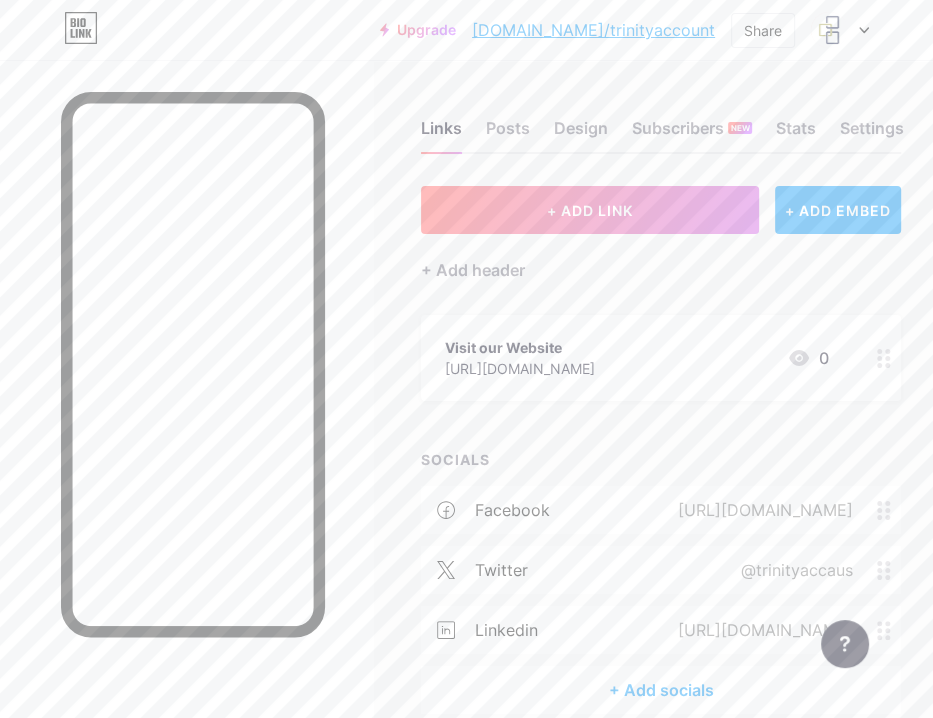 click on "+ Add socials" at bounding box center (661, 690) 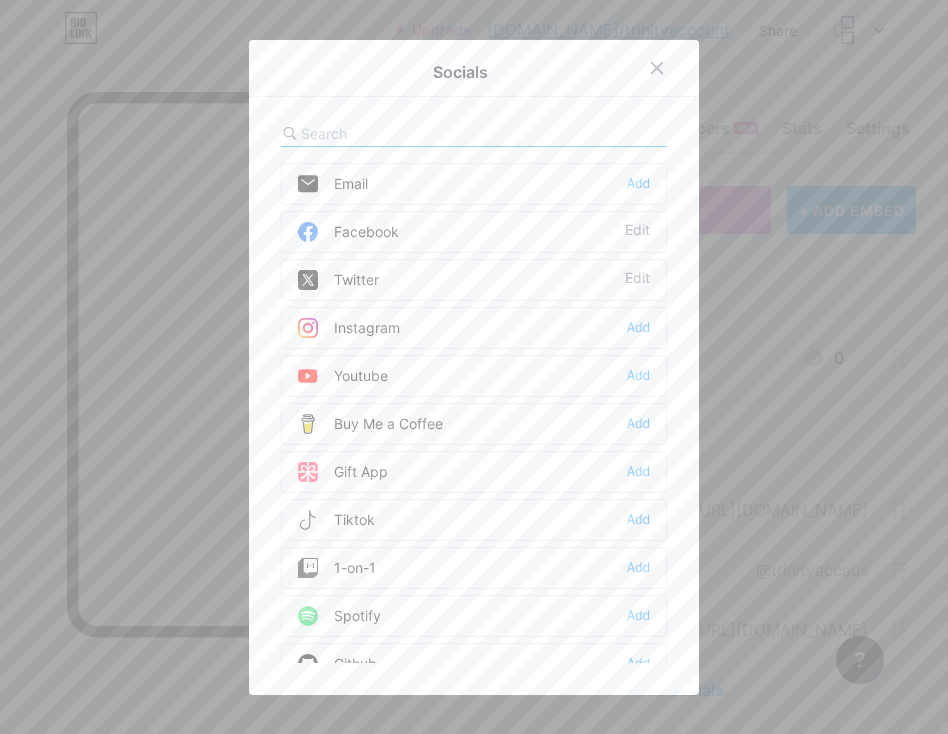 click on "Email
Add" at bounding box center (474, 184) 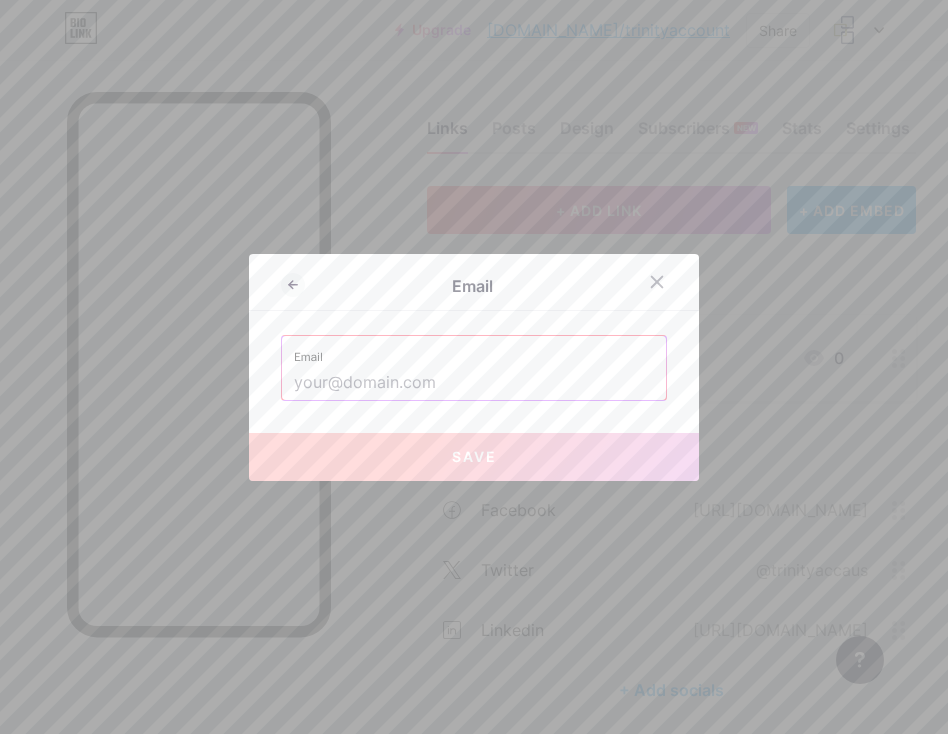 drag, startPoint x: 361, startPoint y: 385, endPoint x: 380, endPoint y: 389, distance: 19.416489 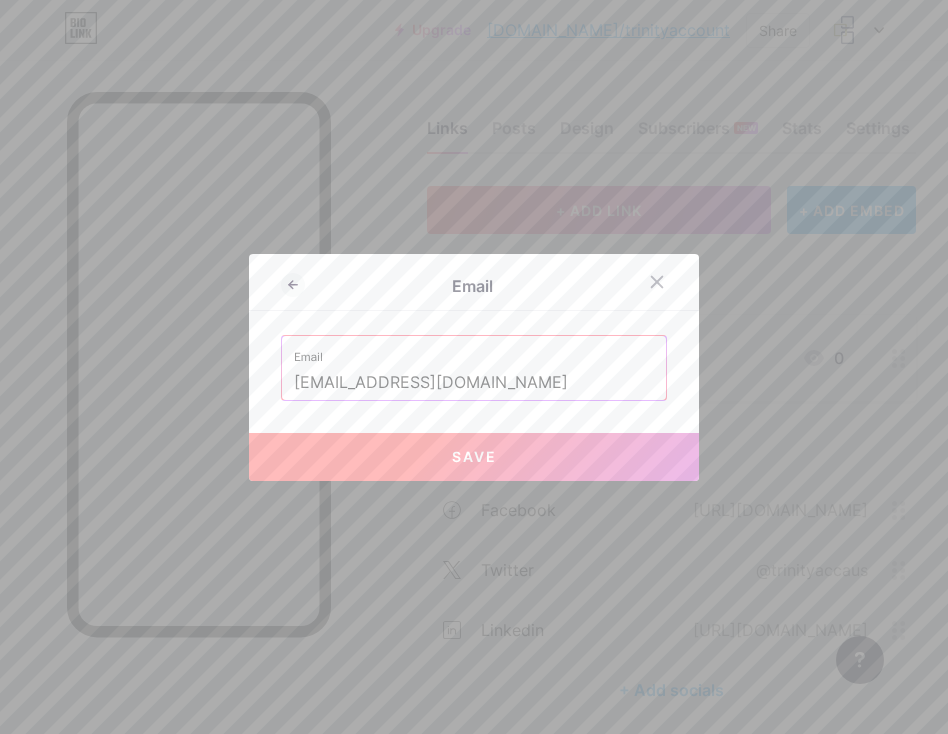 click on "Save" at bounding box center [474, 456] 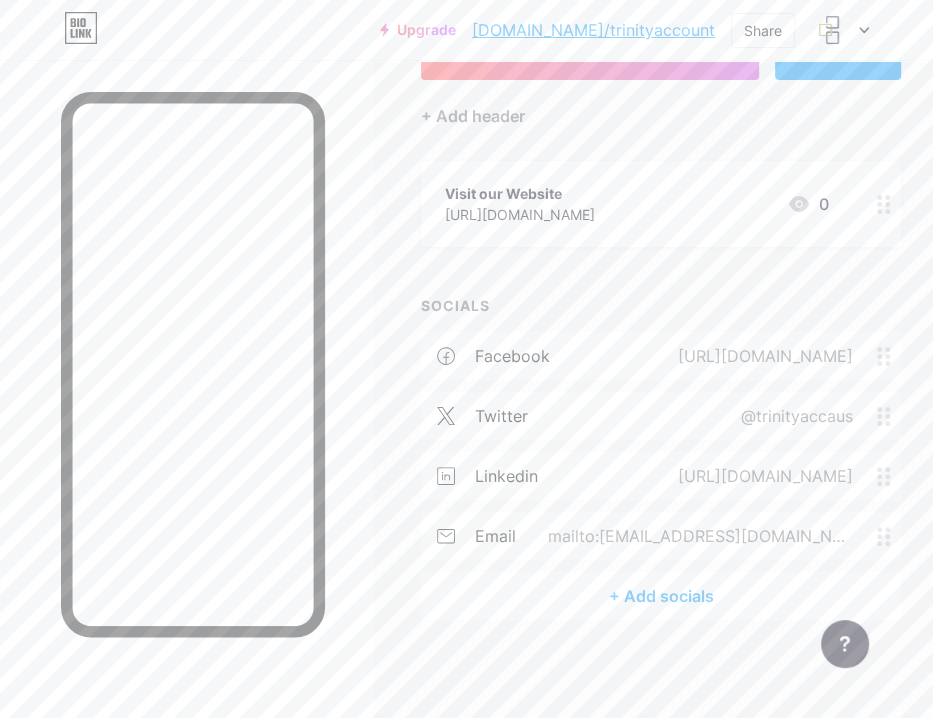 click on "+ Add socials" at bounding box center (661, 596) 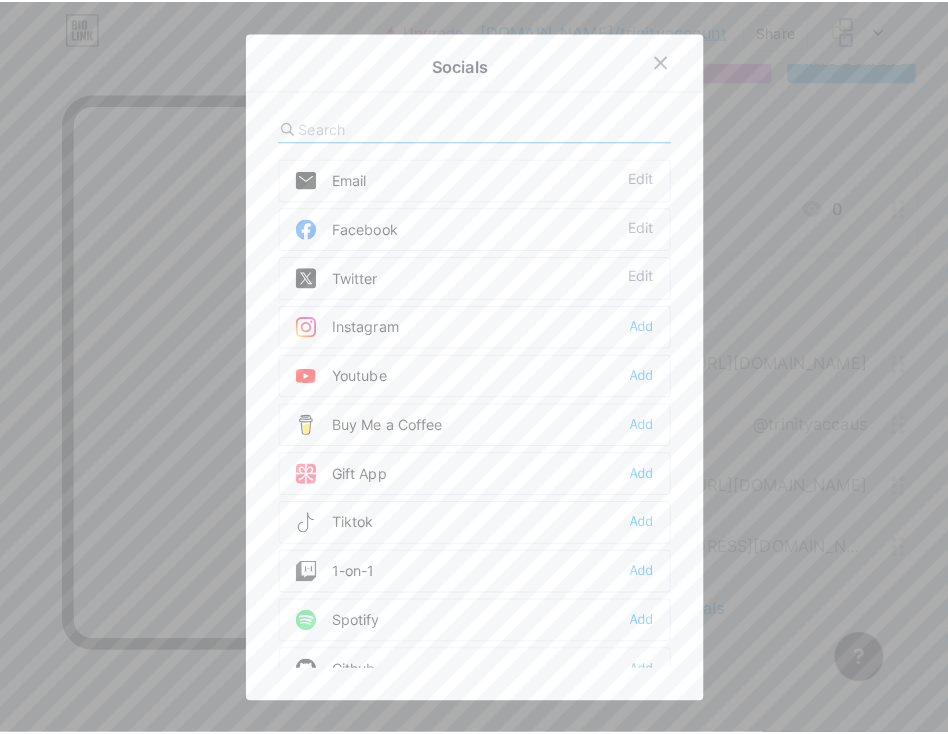 scroll, scrollTop: 139, scrollLeft: 0, axis: vertical 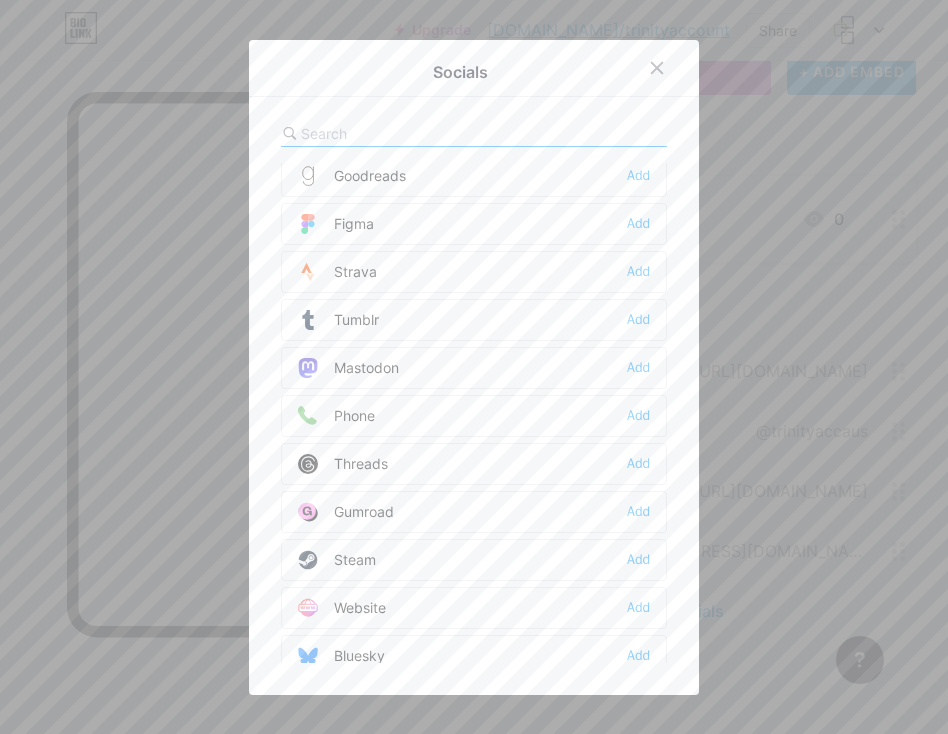 click on "Phone
Add" at bounding box center [474, 416] 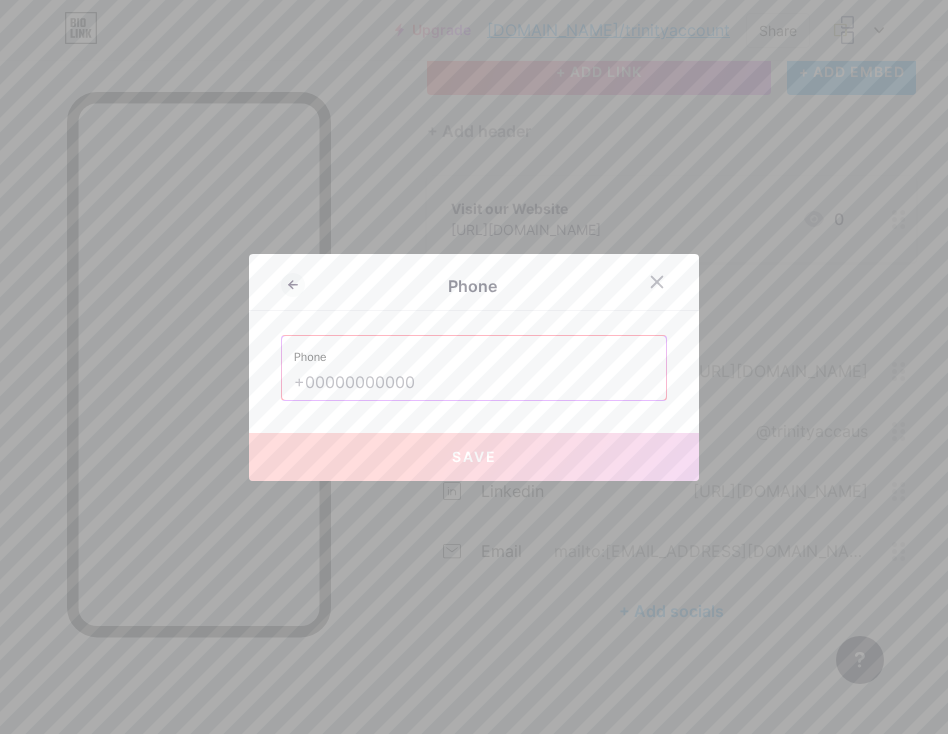 click at bounding box center (474, 383) 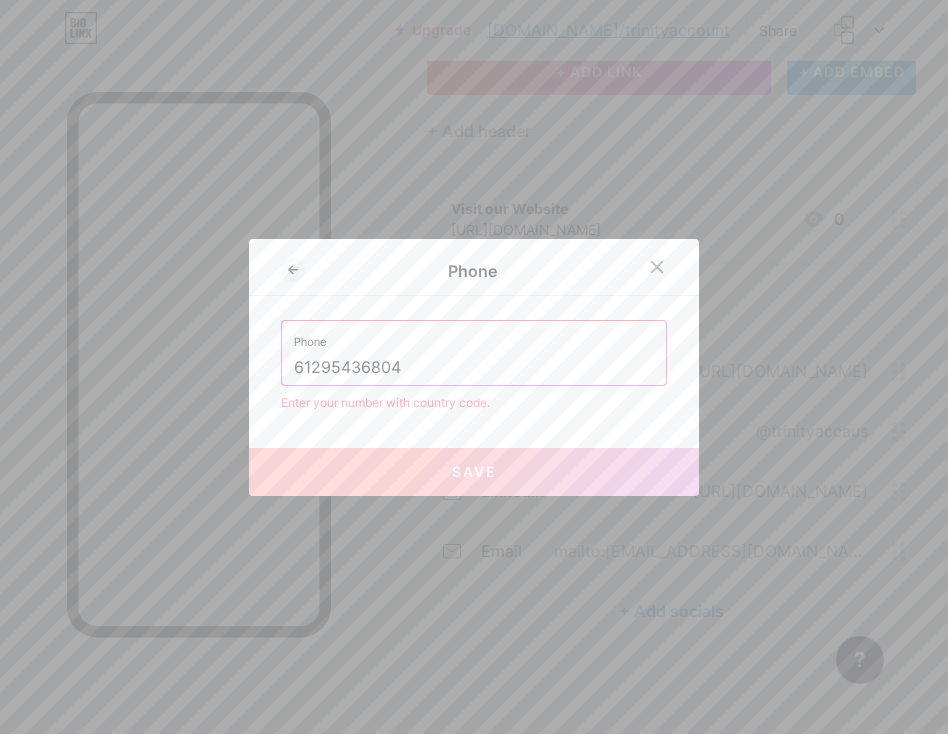 click on "61295436804" at bounding box center (474, 368) 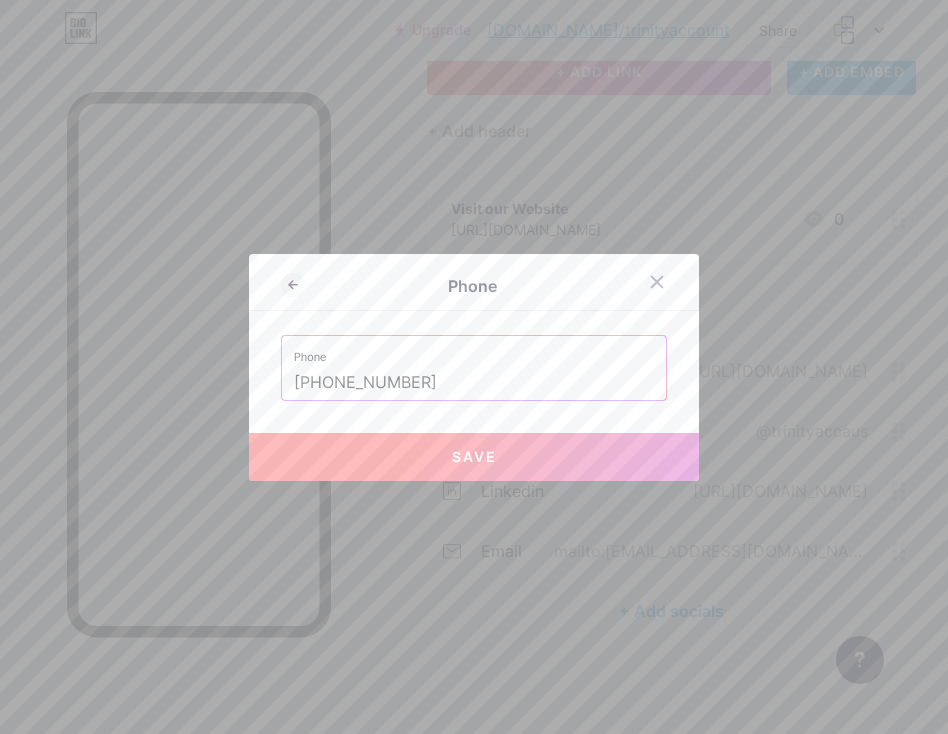 click on "Save" at bounding box center [474, 457] 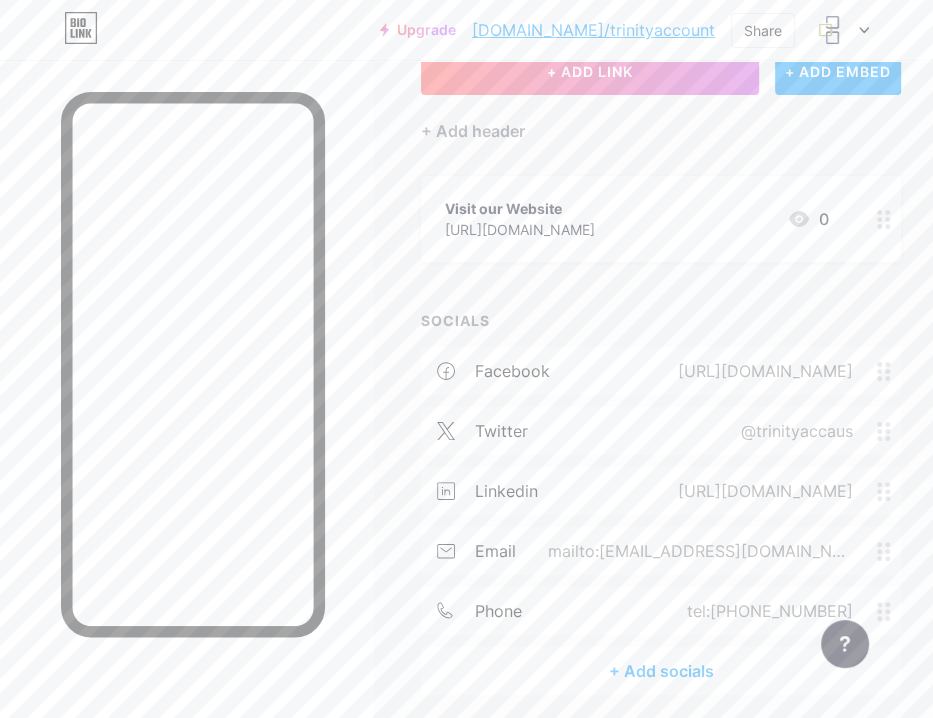 click on "+ Add socials" at bounding box center [661, 671] 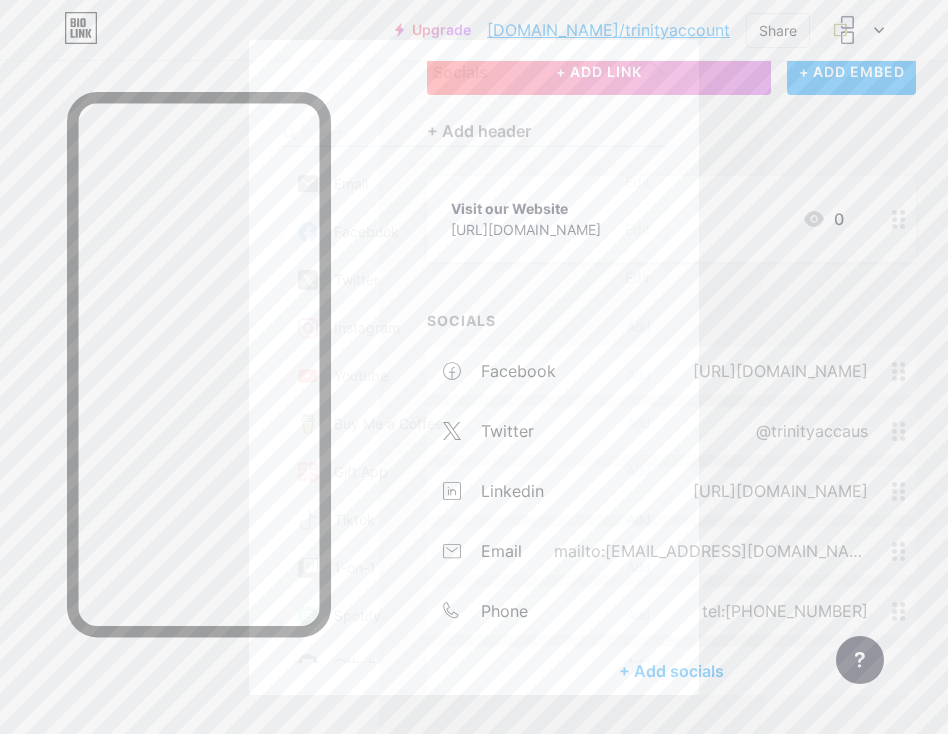 click on "Youtube
Add" at bounding box center (474, 376) 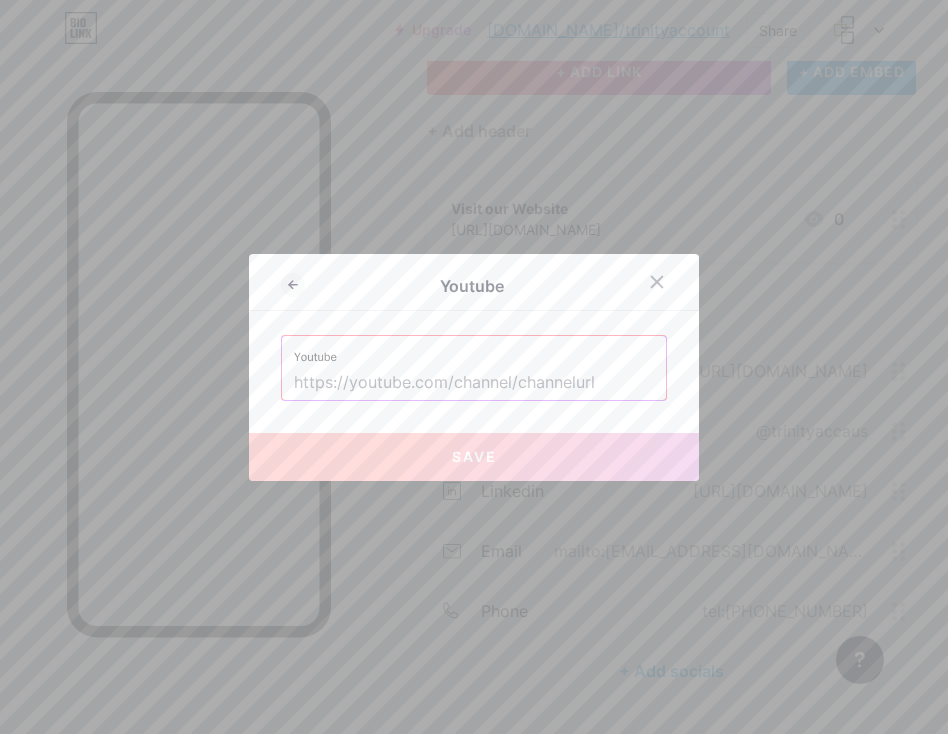 click at bounding box center [474, 383] 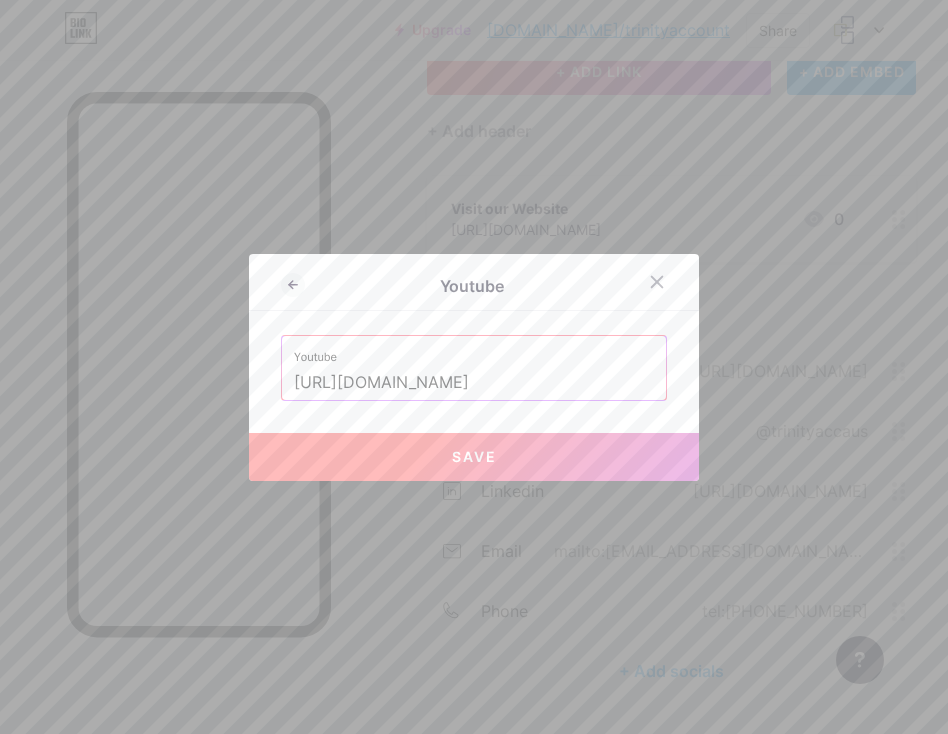 scroll, scrollTop: 0, scrollLeft: 49, axis: horizontal 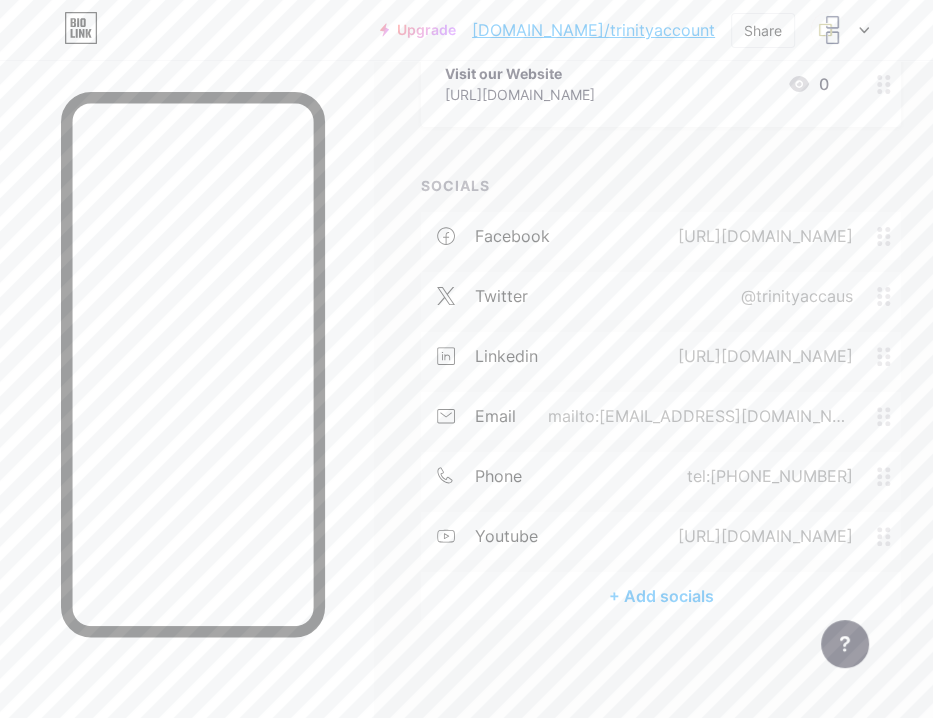 click on "+ Add socials" at bounding box center (661, 596) 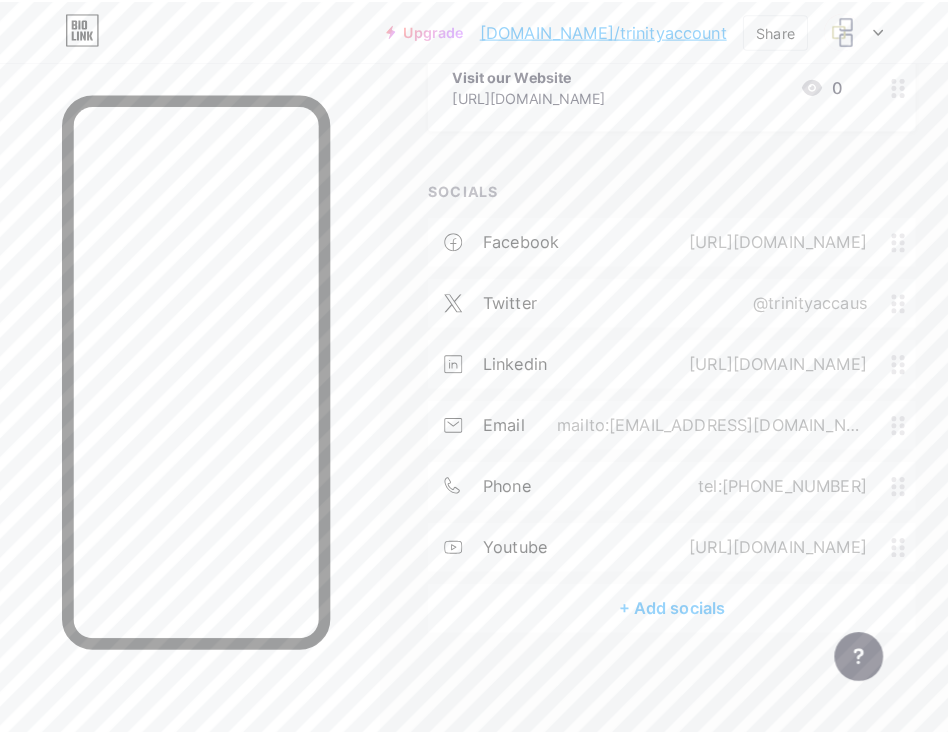 scroll, scrollTop: 259, scrollLeft: 0, axis: vertical 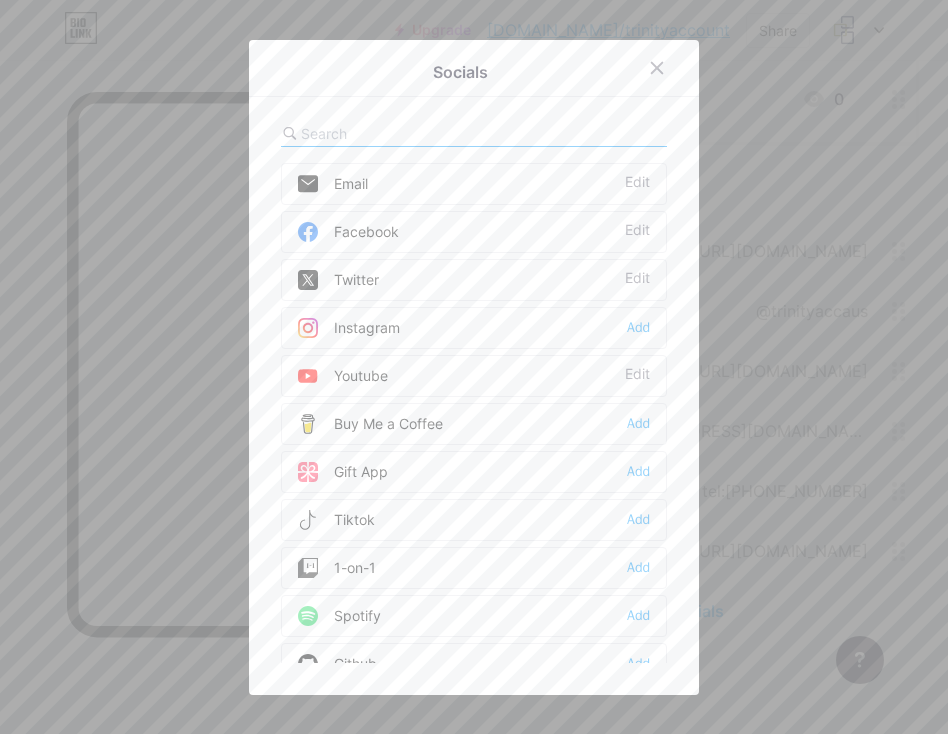 click at bounding box center (411, 133) 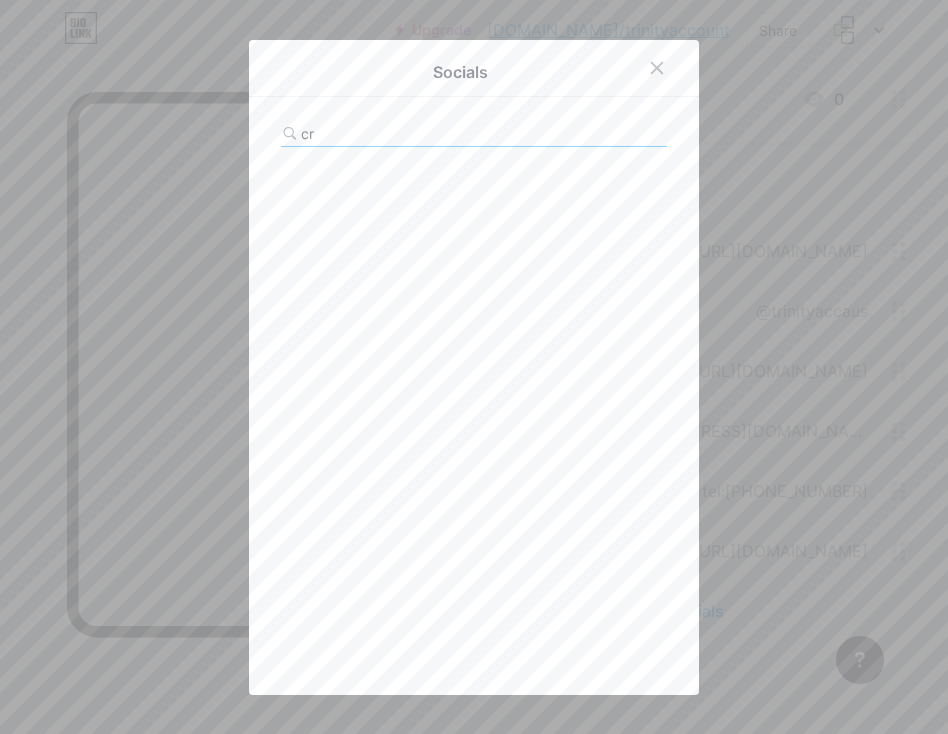 type on "c" 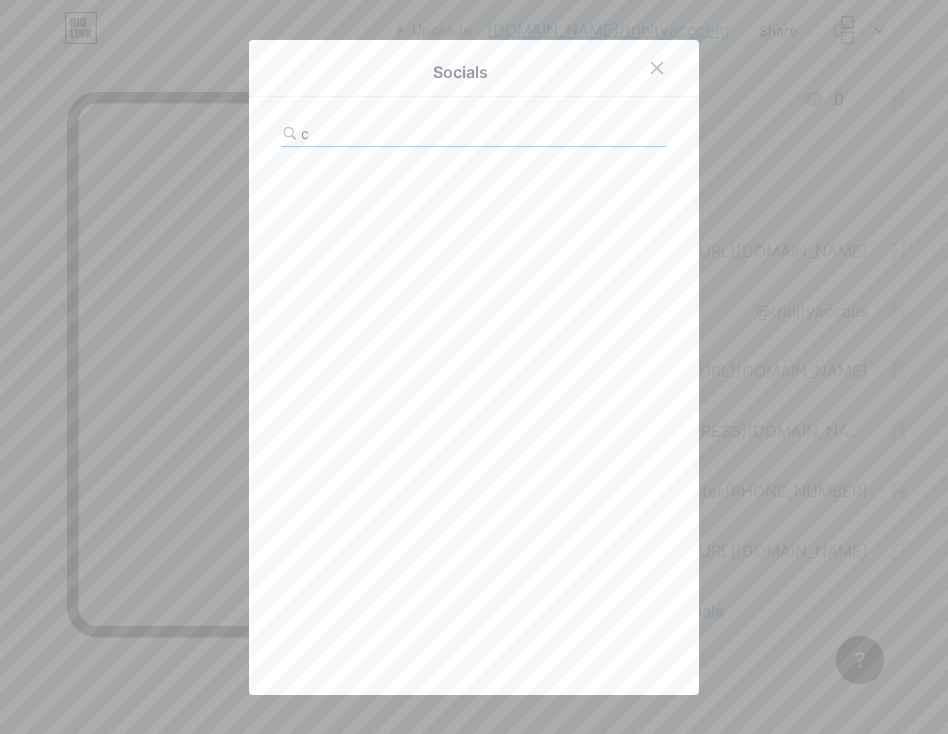 type 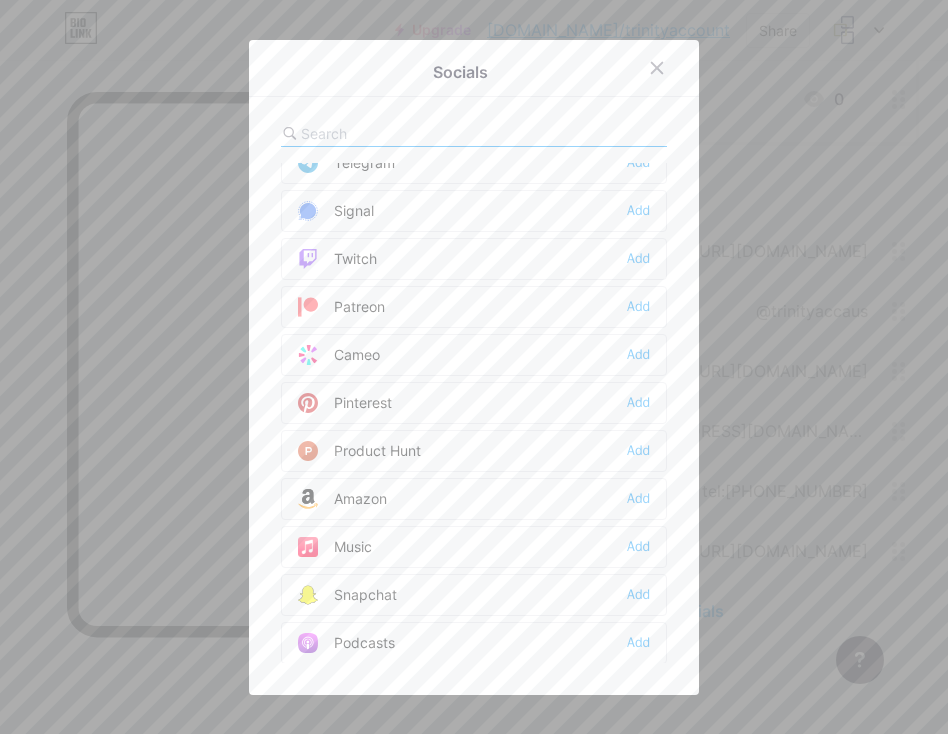 scroll, scrollTop: 1100, scrollLeft: 0, axis: vertical 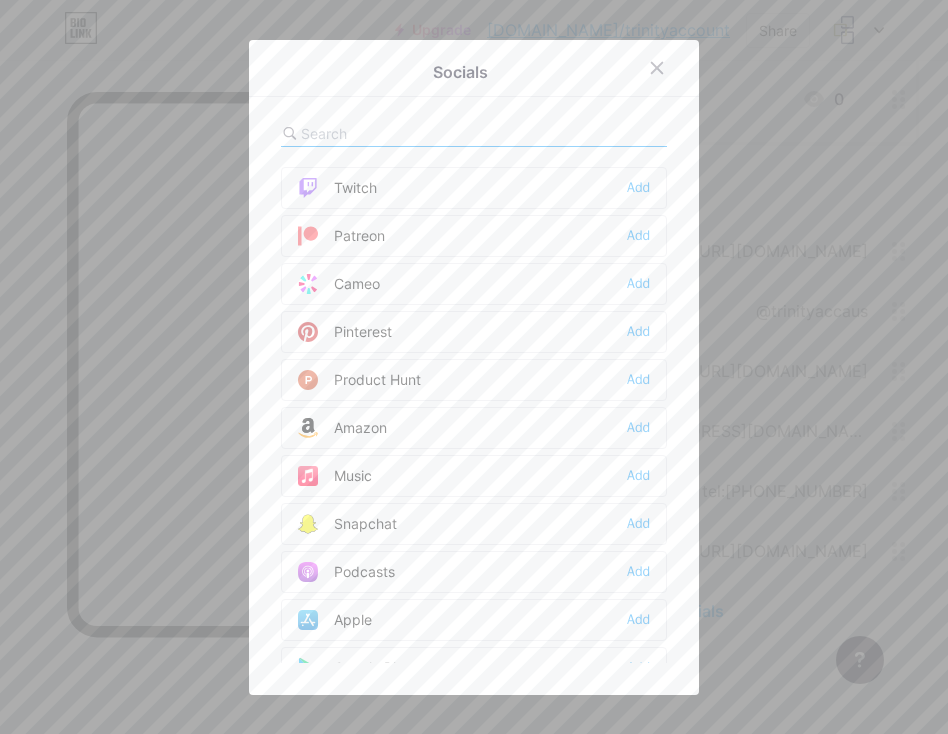 click on "Product [PERSON_NAME]
Add" at bounding box center (474, 380) 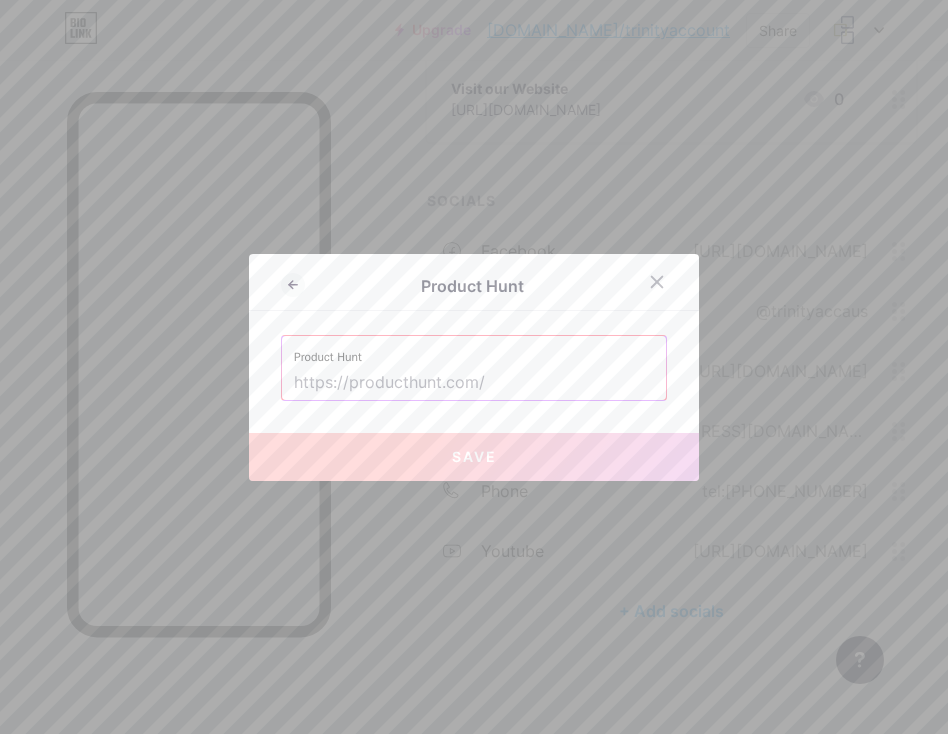click on "Product Hunt" at bounding box center (472, 286) 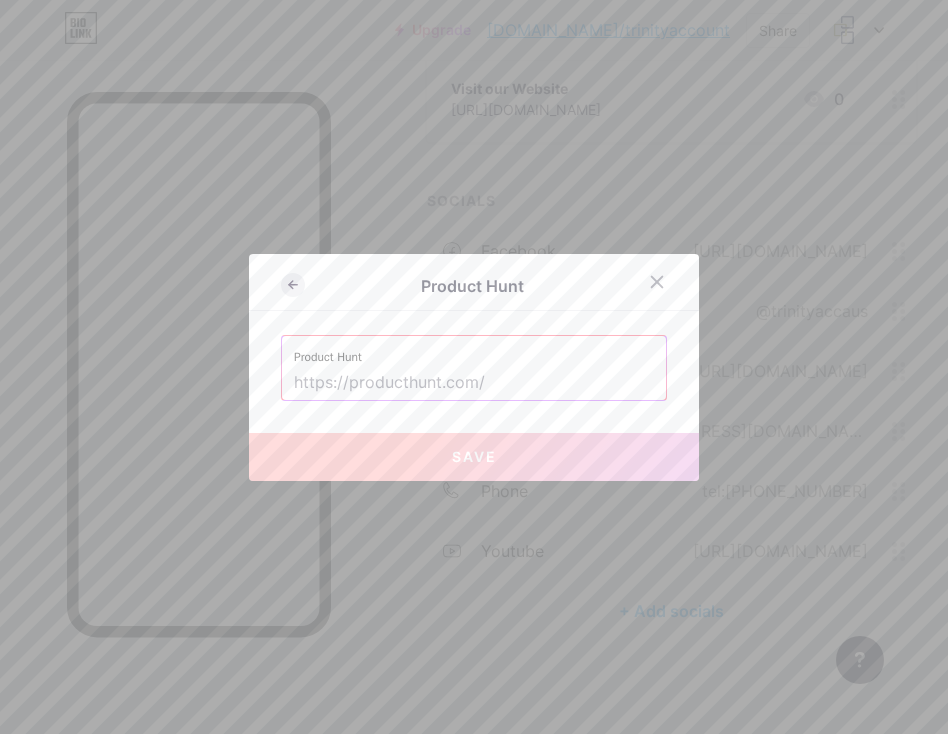click 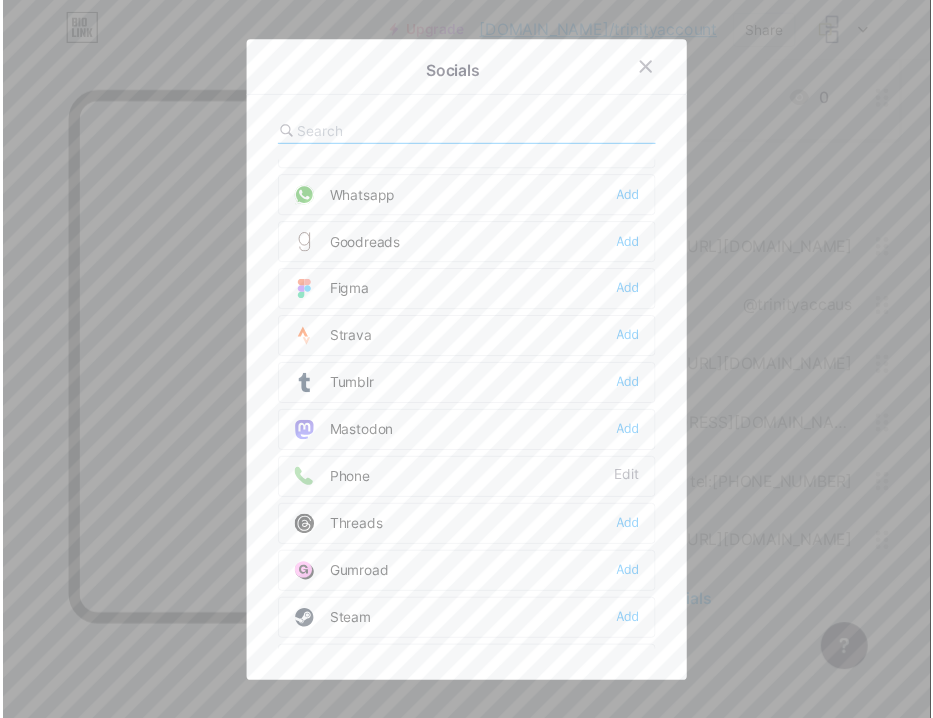 scroll, scrollTop: 1784, scrollLeft: 0, axis: vertical 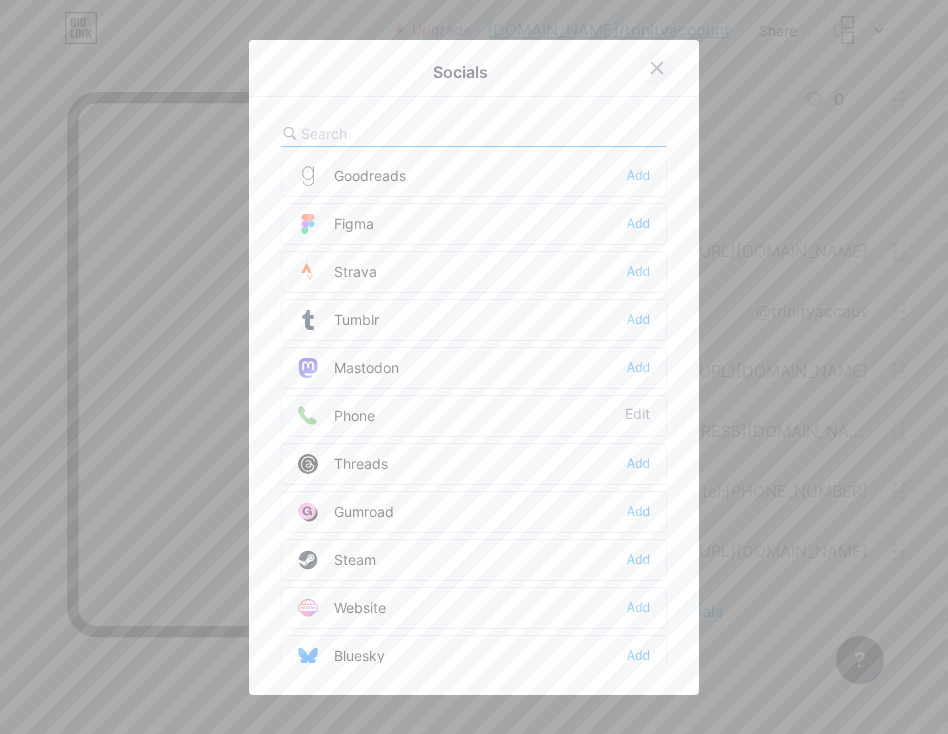 click at bounding box center [657, 68] 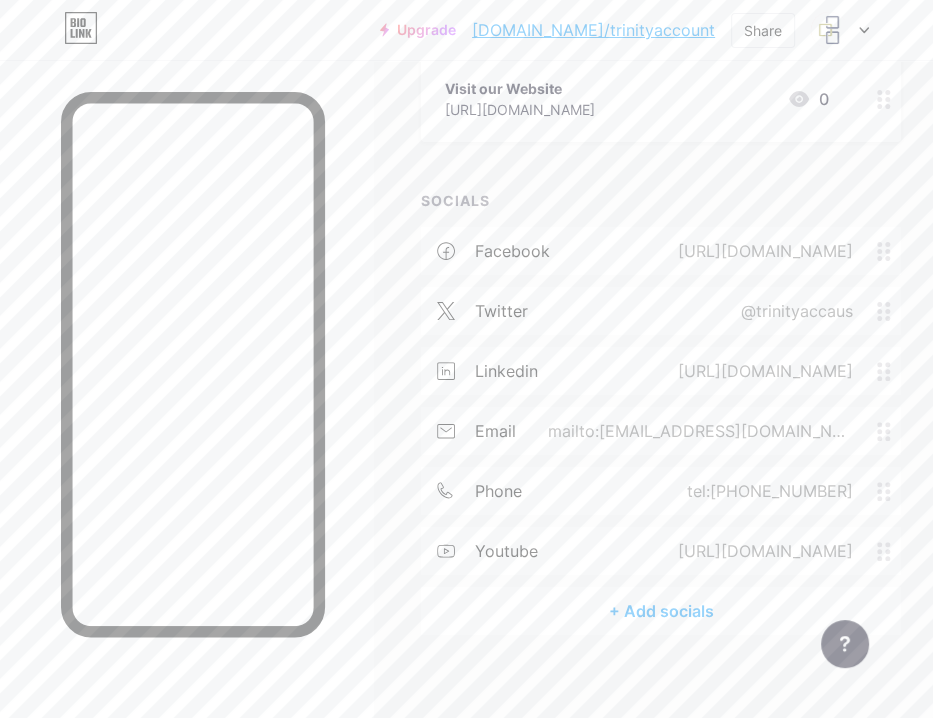 click at bounding box center (448, 431) 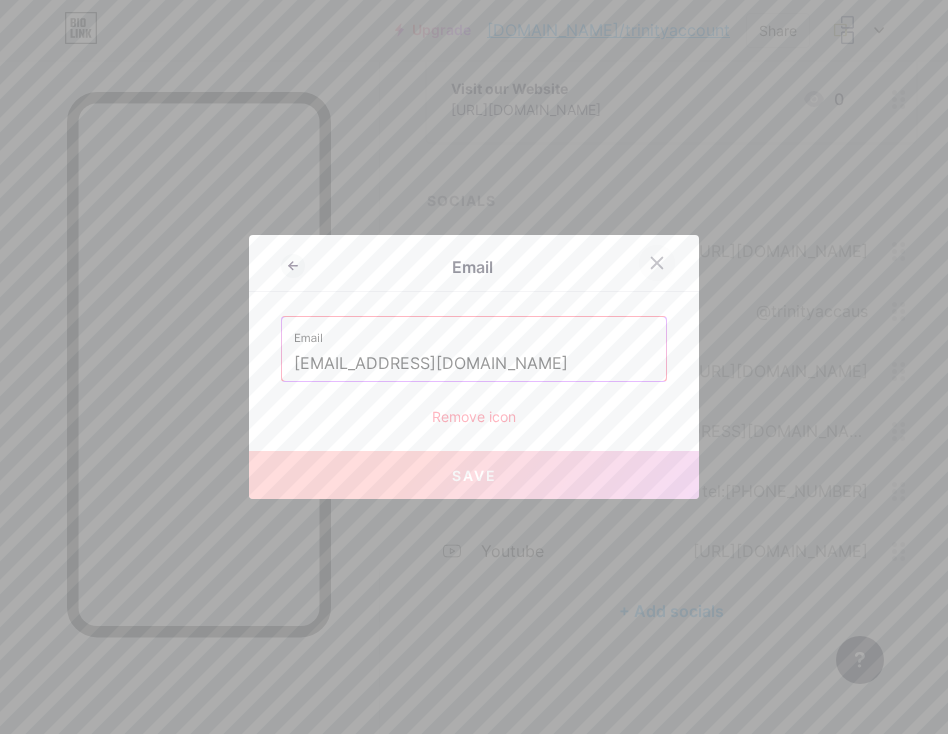 click at bounding box center [657, 263] 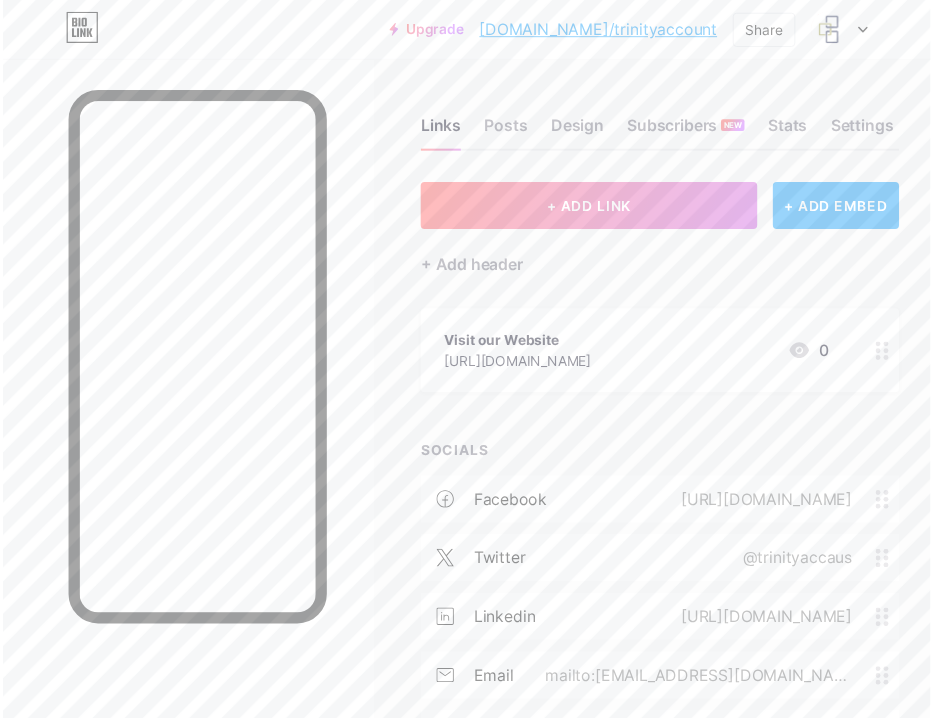 scroll, scrollTop: 259, scrollLeft: 0, axis: vertical 